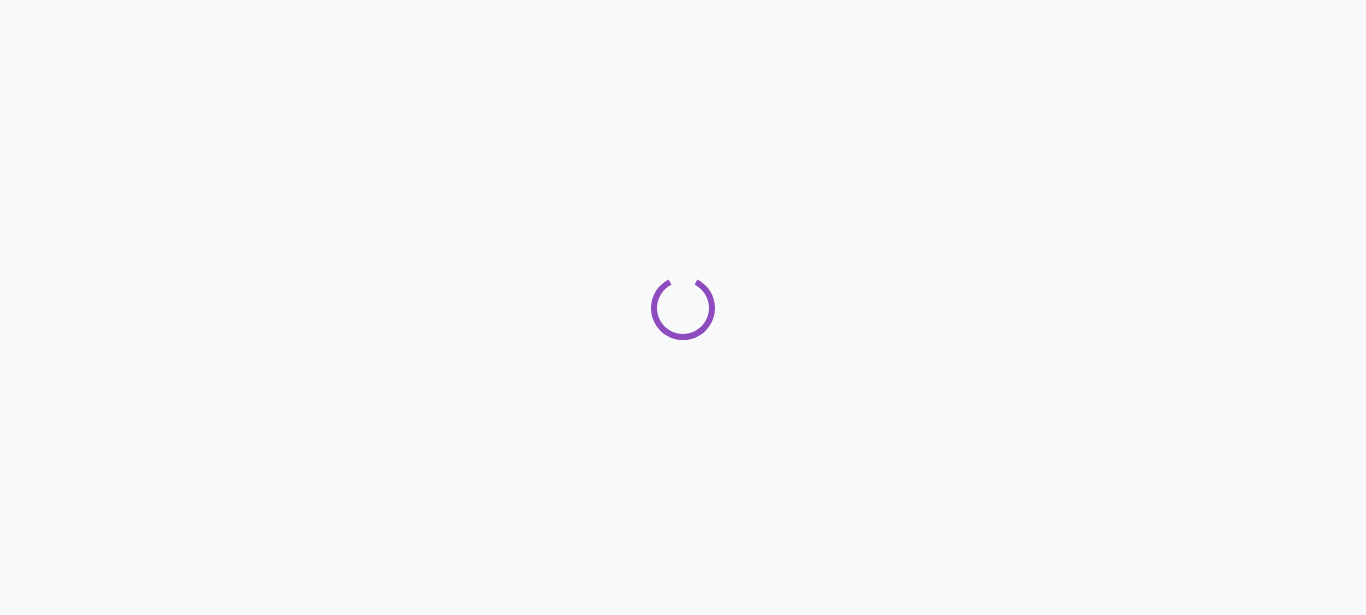 scroll, scrollTop: 0, scrollLeft: 0, axis: both 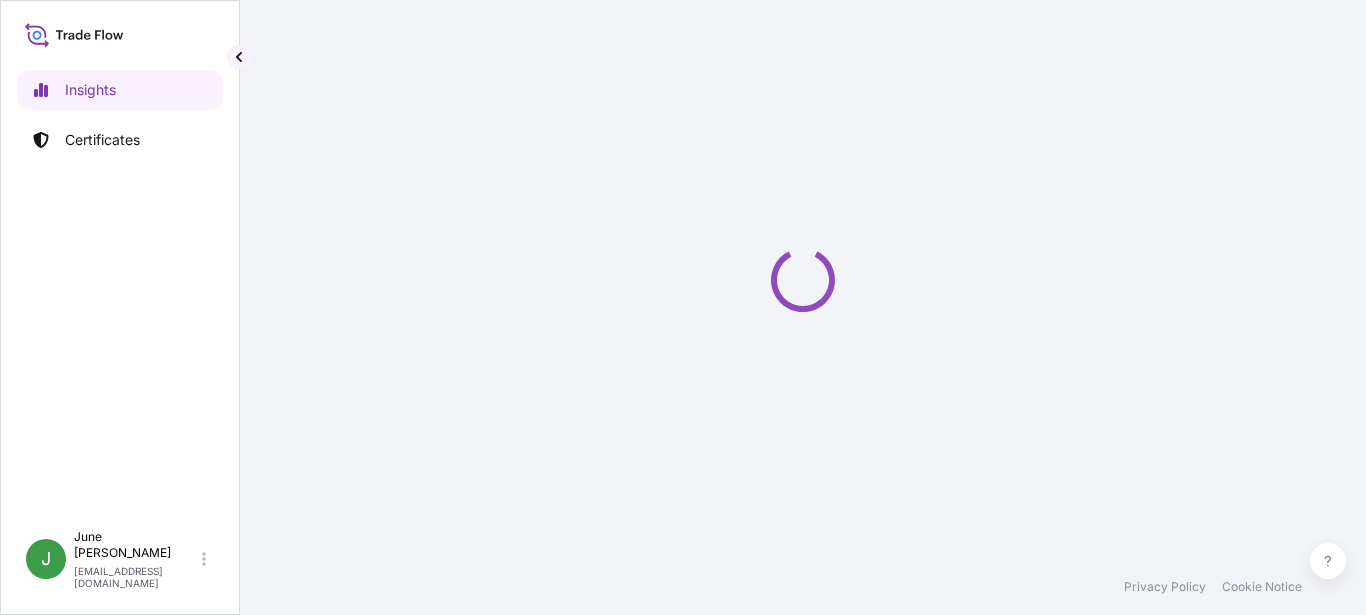 select on "2025" 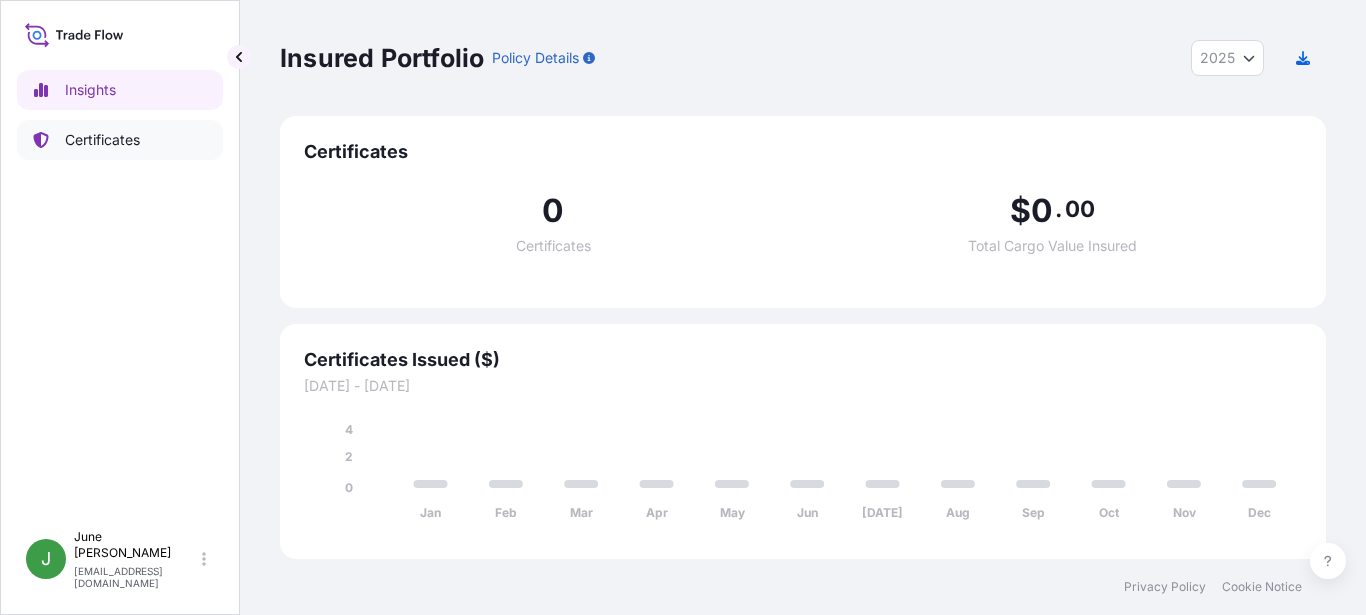click on "Certificates" at bounding box center (102, 140) 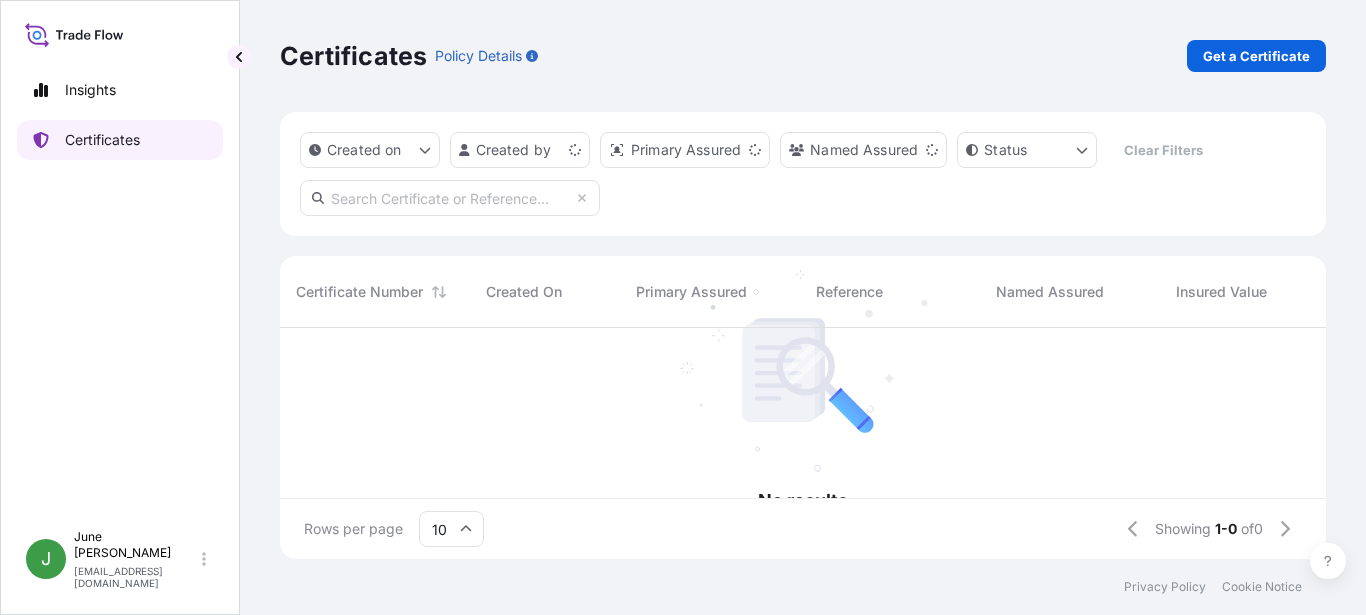scroll, scrollTop: 18, scrollLeft: 18, axis: both 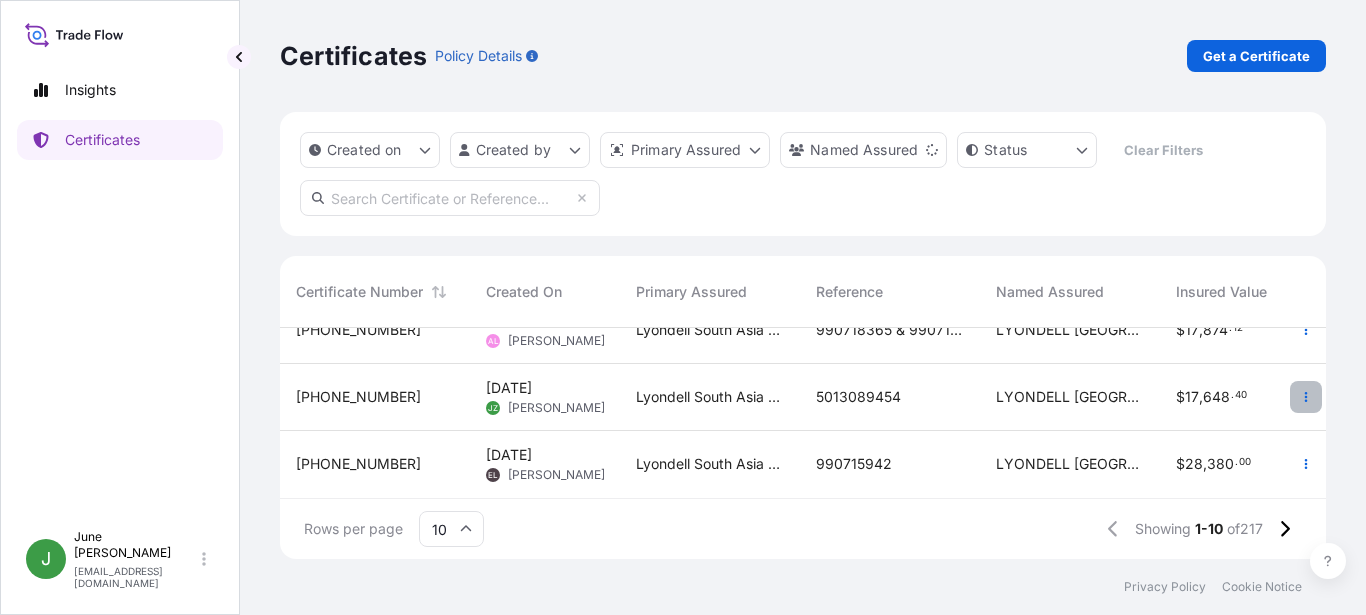 click 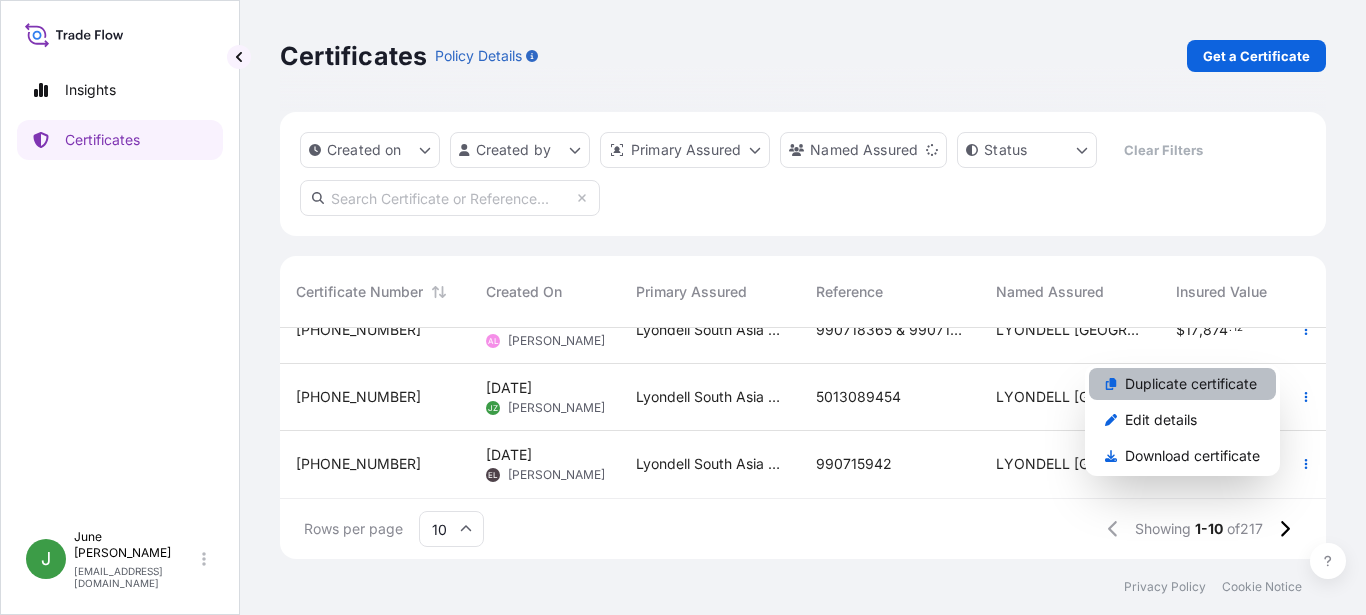 click on "Duplicate certificate" at bounding box center [1191, 384] 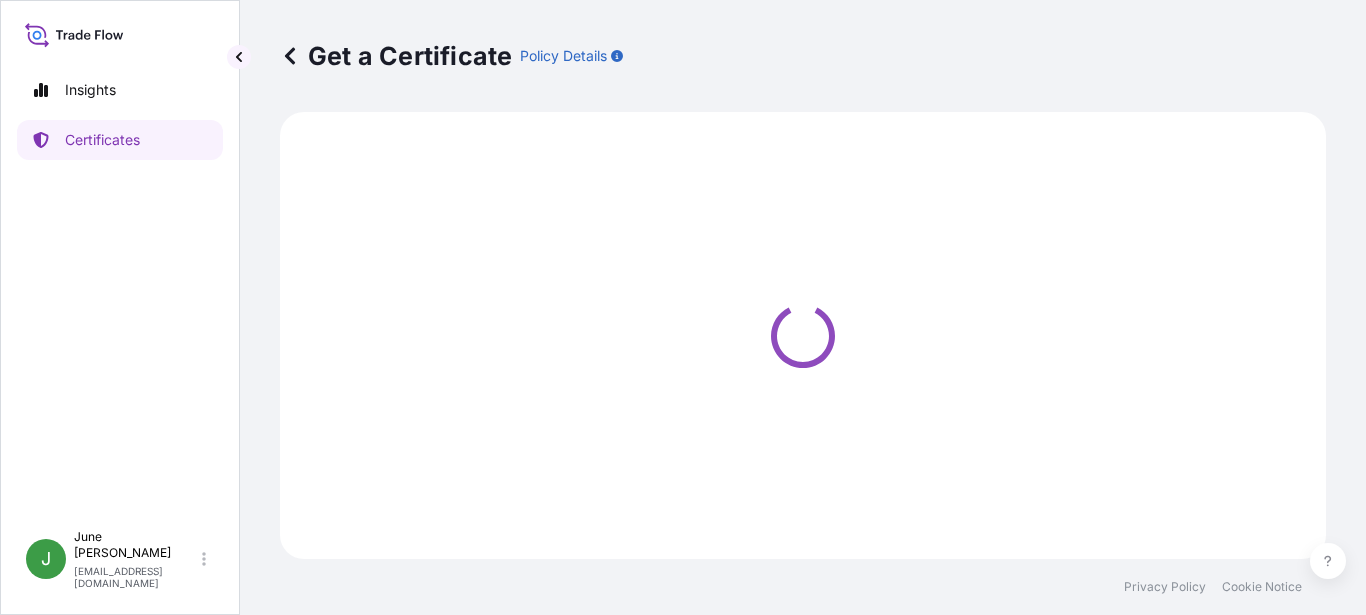 select on "Sea" 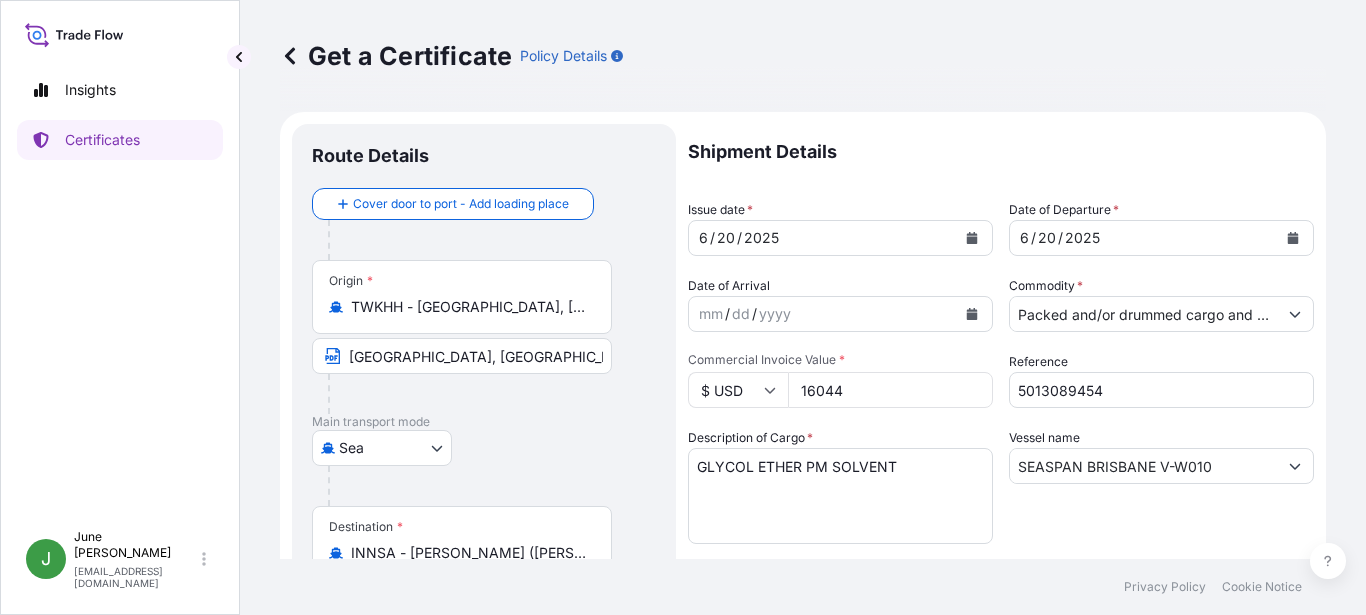 select on "32022" 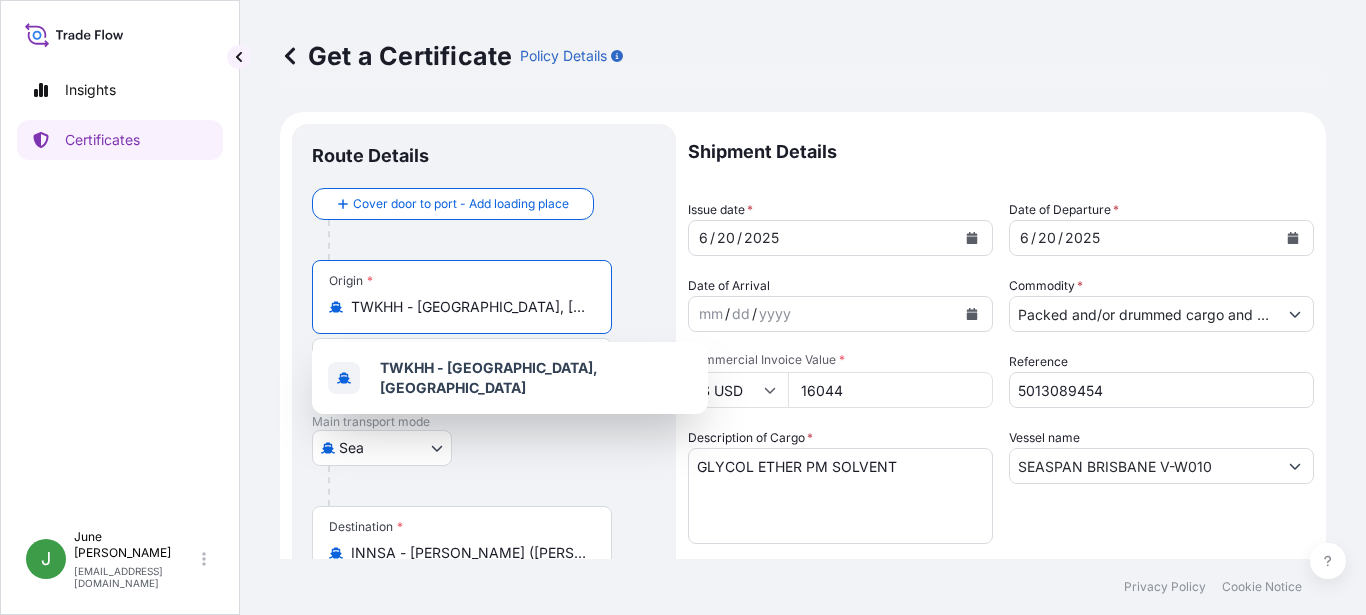 drag, startPoint x: 549, startPoint y: 311, endPoint x: 102, endPoint y: 339, distance: 447.8761 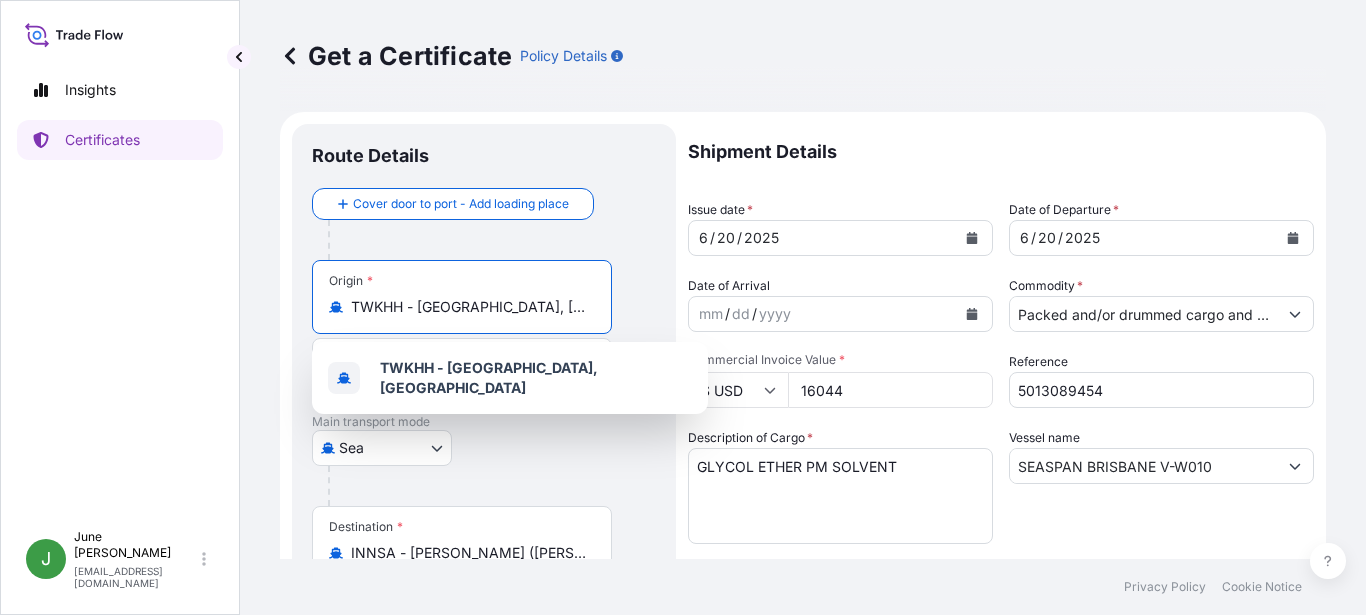 click on "TWKHH - [GEOGRAPHIC_DATA], [GEOGRAPHIC_DATA]" at bounding box center [469, 307] 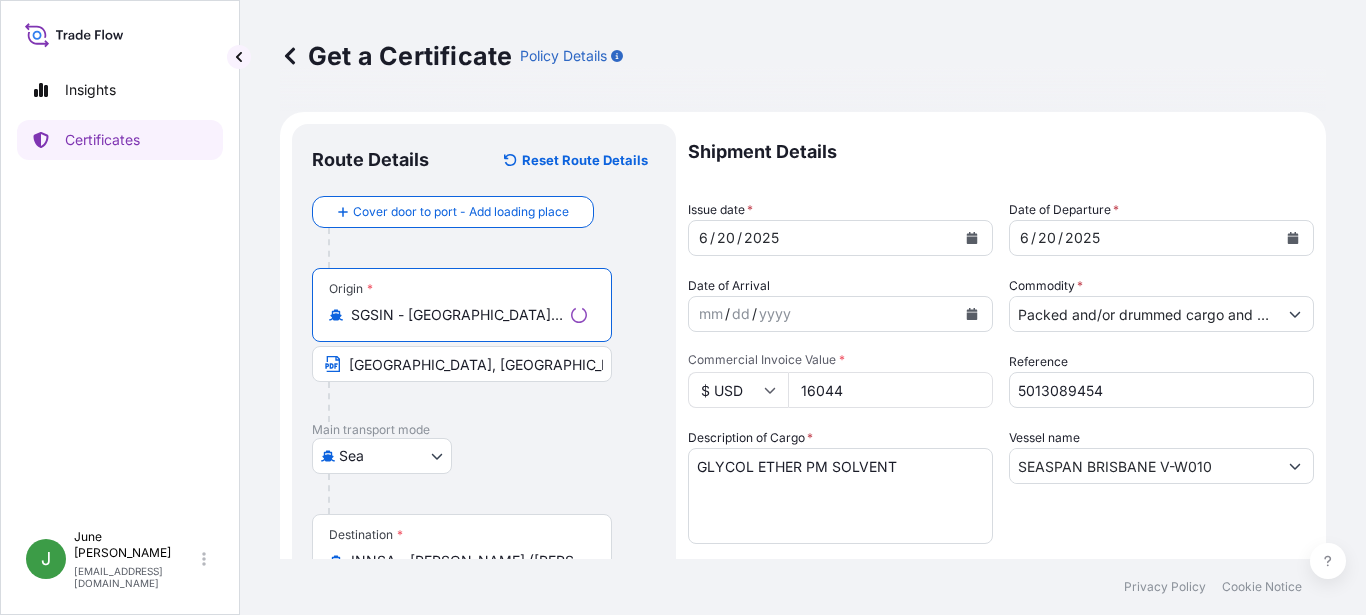 type on "SGSIN - [GEOGRAPHIC_DATA], [GEOGRAPHIC_DATA]" 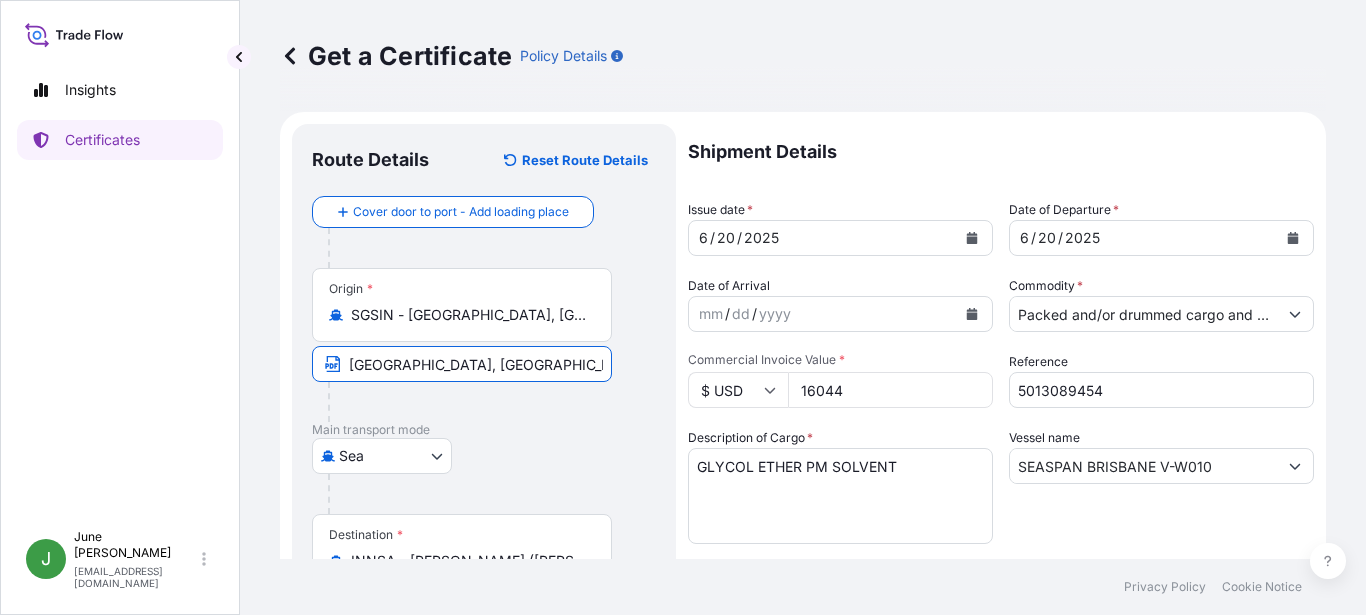 drag, startPoint x: 535, startPoint y: 361, endPoint x: 201, endPoint y: 372, distance: 334.1811 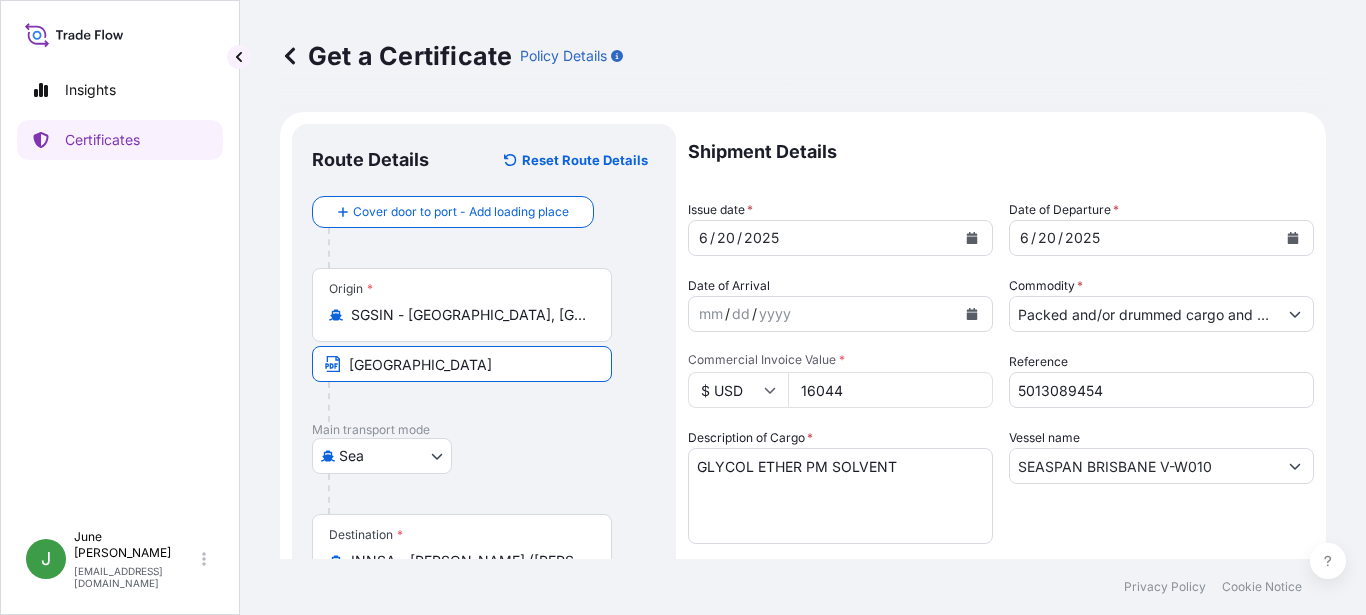 type on "[GEOGRAPHIC_DATA]" 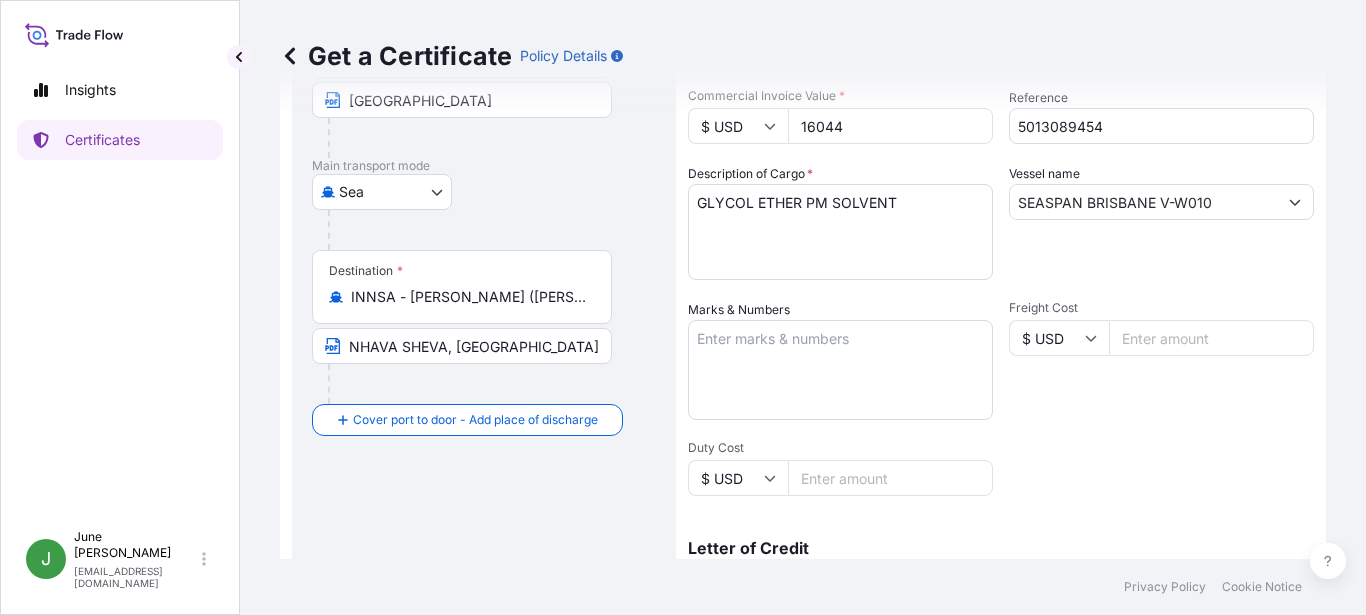 scroll, scrollTop: 282, scrollLeft: 0, axis: vertical 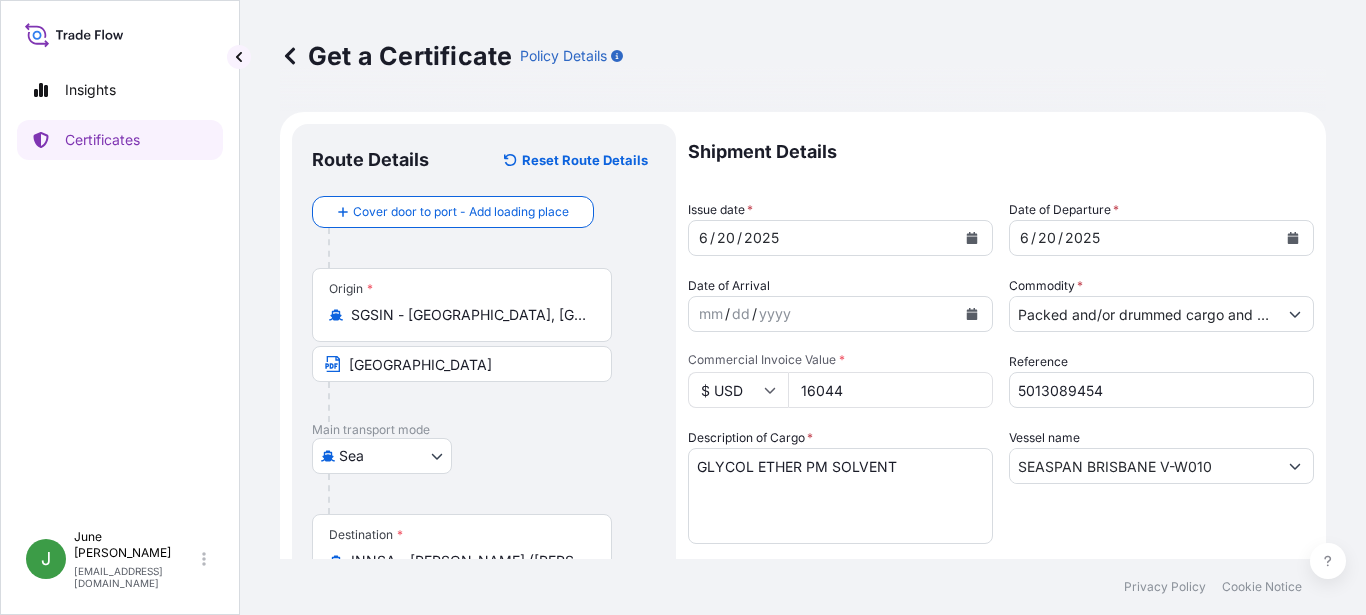 click 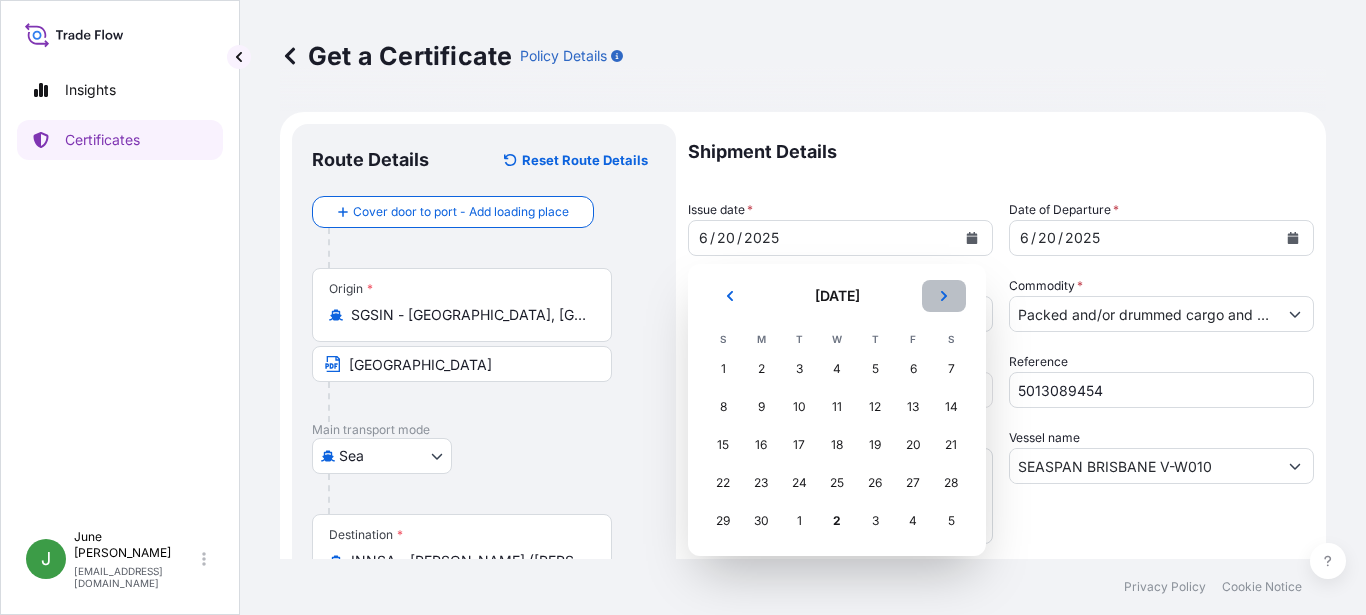 click at bounding box center [944, 296] 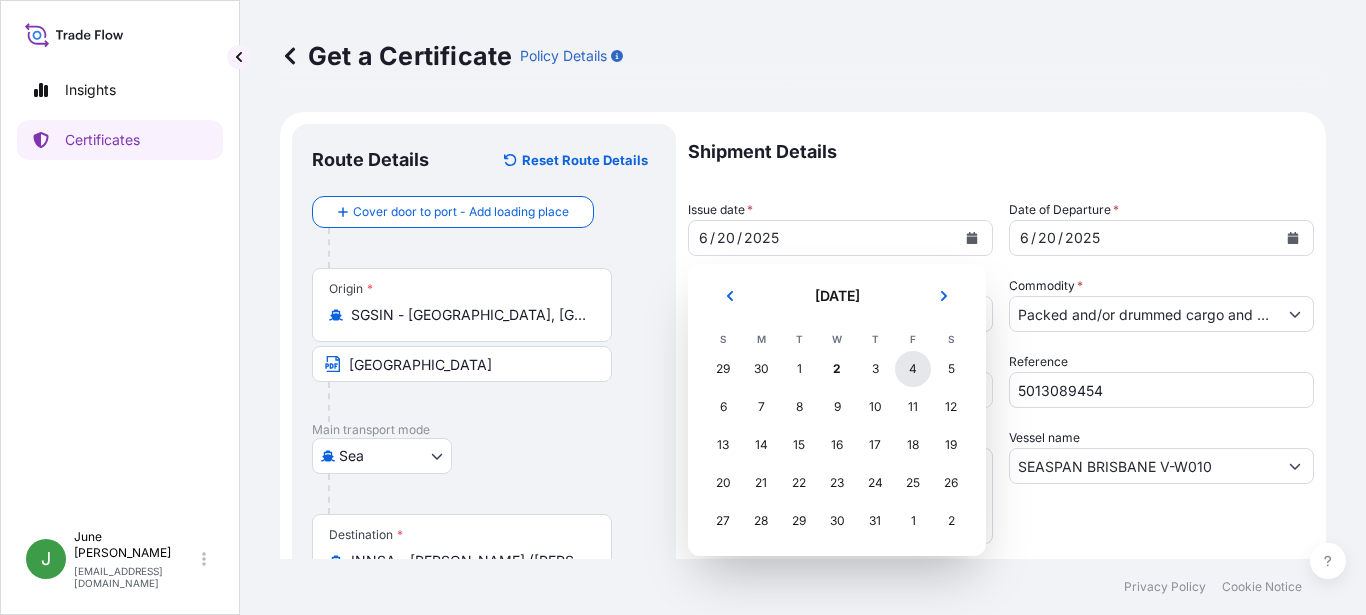 click on "4" at bounding box center (913, 369) 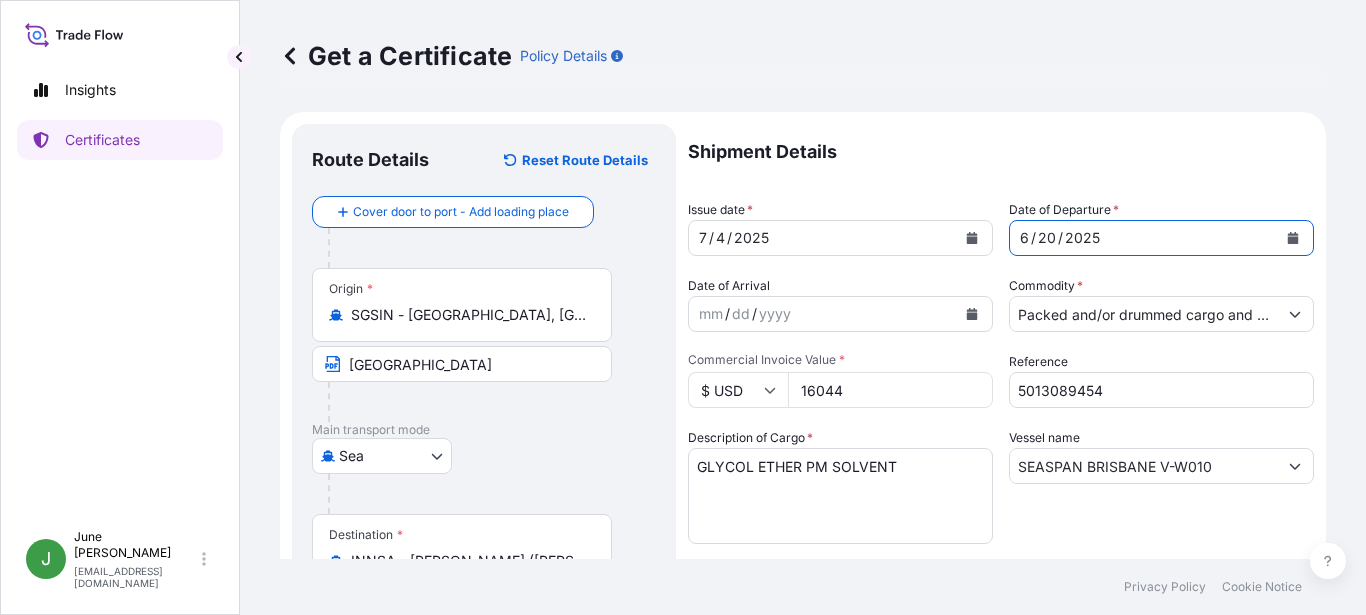 click 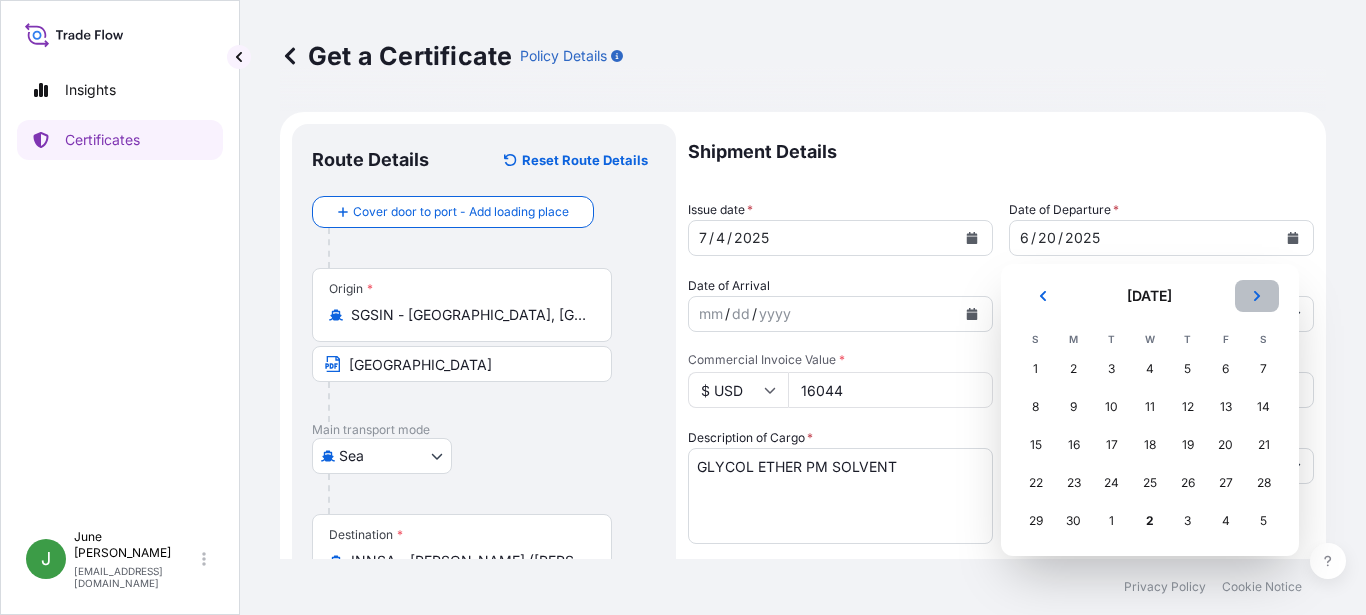 click at bounding box center (1257, 296) 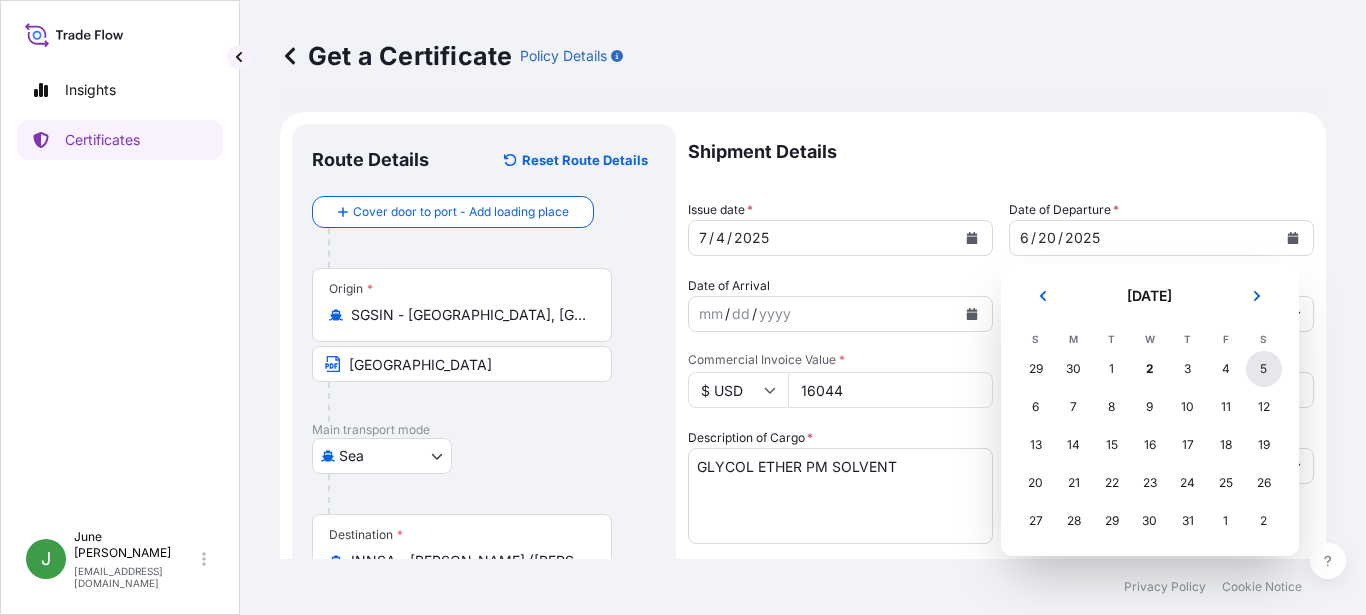click on "5" at bounding box center [1264, 369] 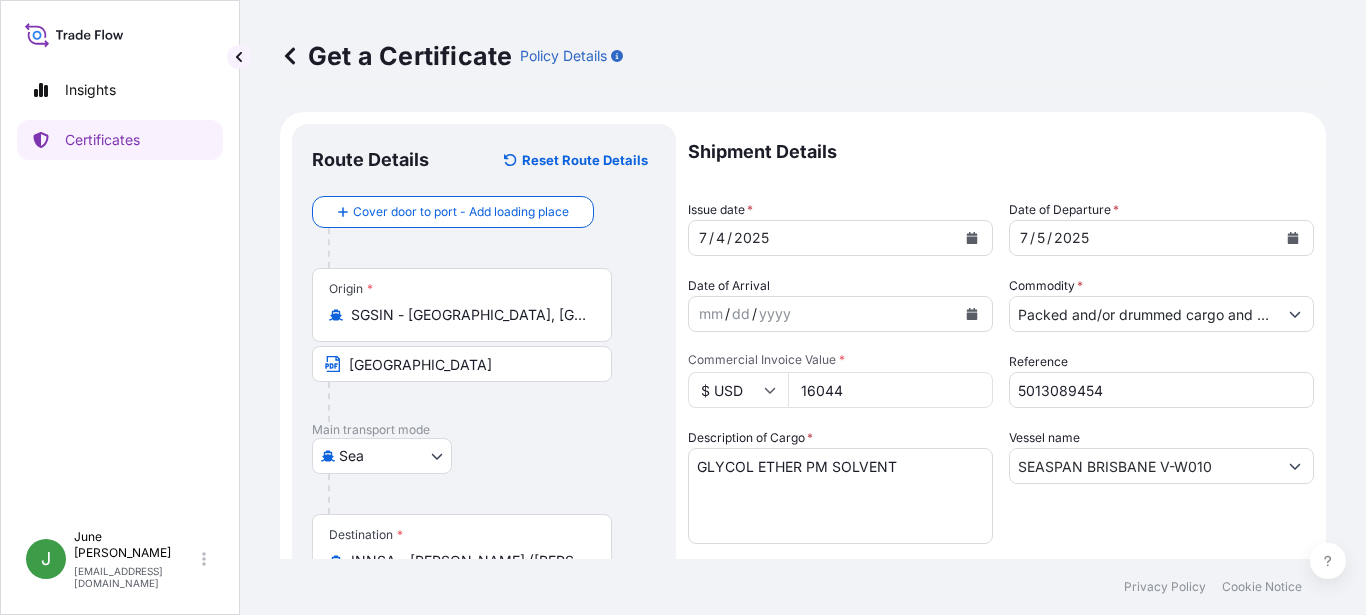 drag, startPoint x: 874, startPoint y: 390, endPoint x: 702, endPoint y: 385, distance: 172.07266 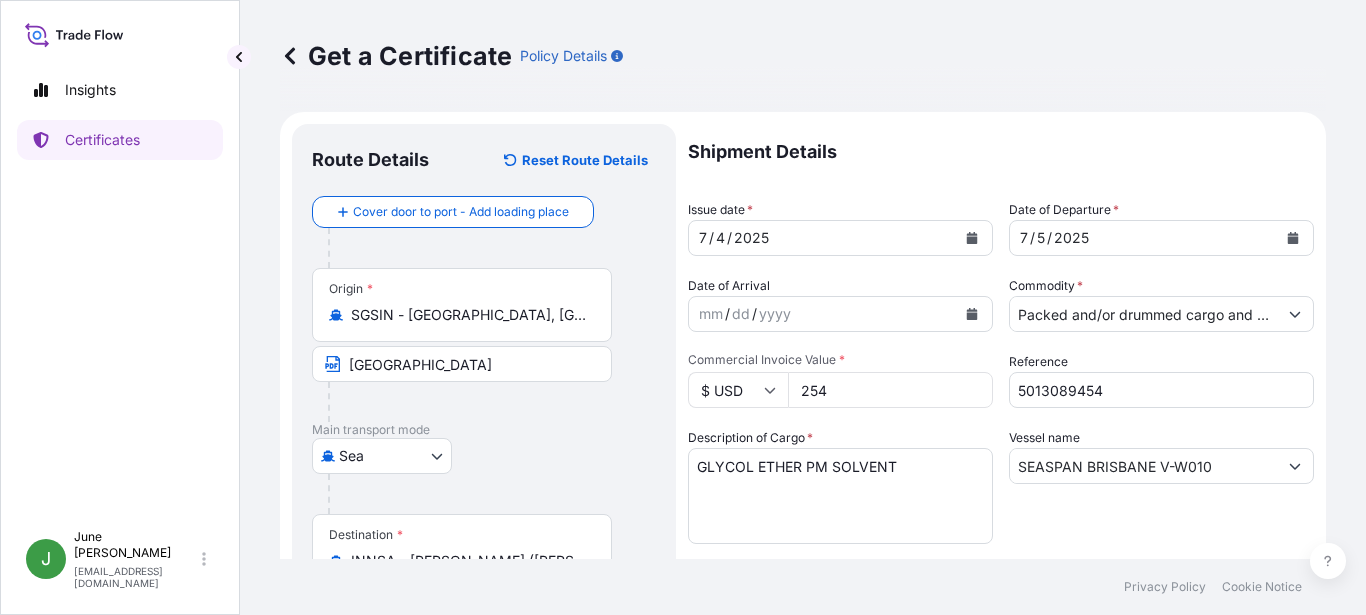 click on "254" at bounding box center (890, 390) 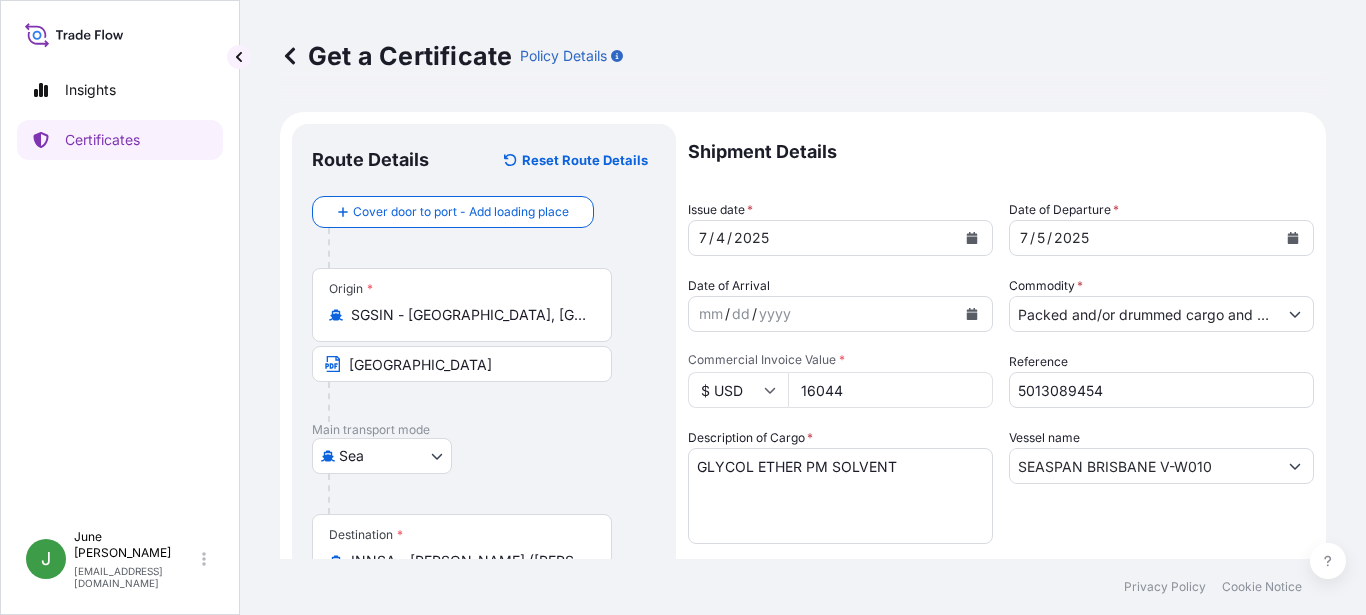 click on "16044" at bounding box center (890, 390) 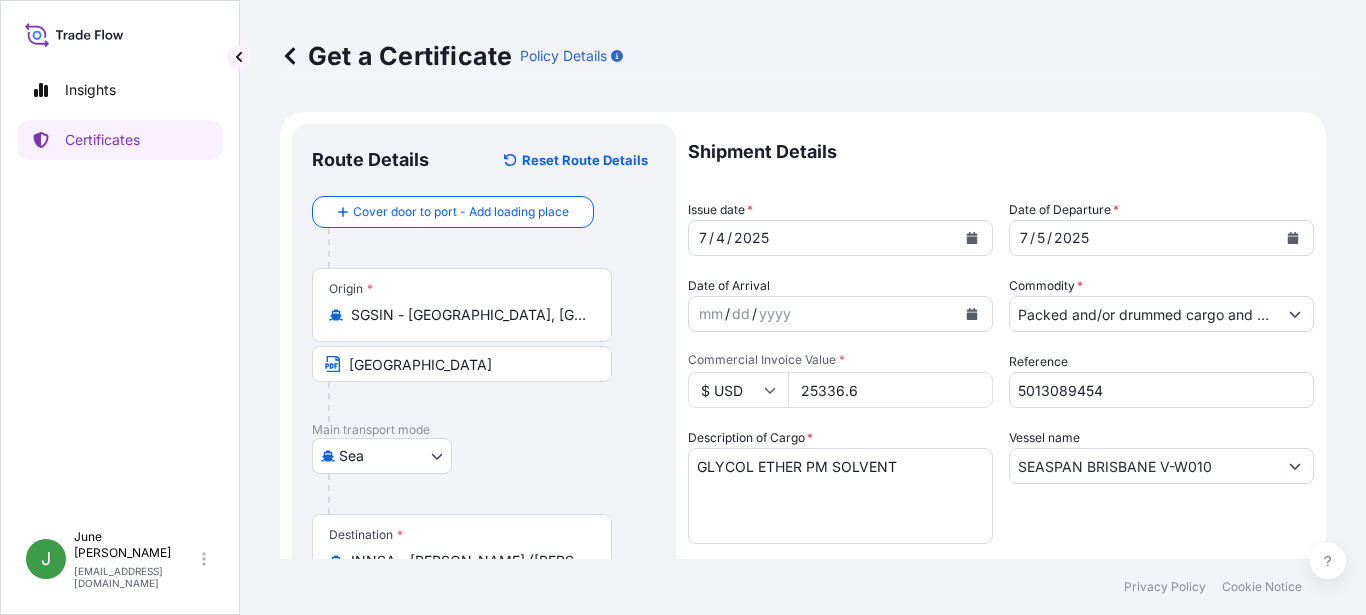 click on "25336.6" at bounding box center [890, 390] 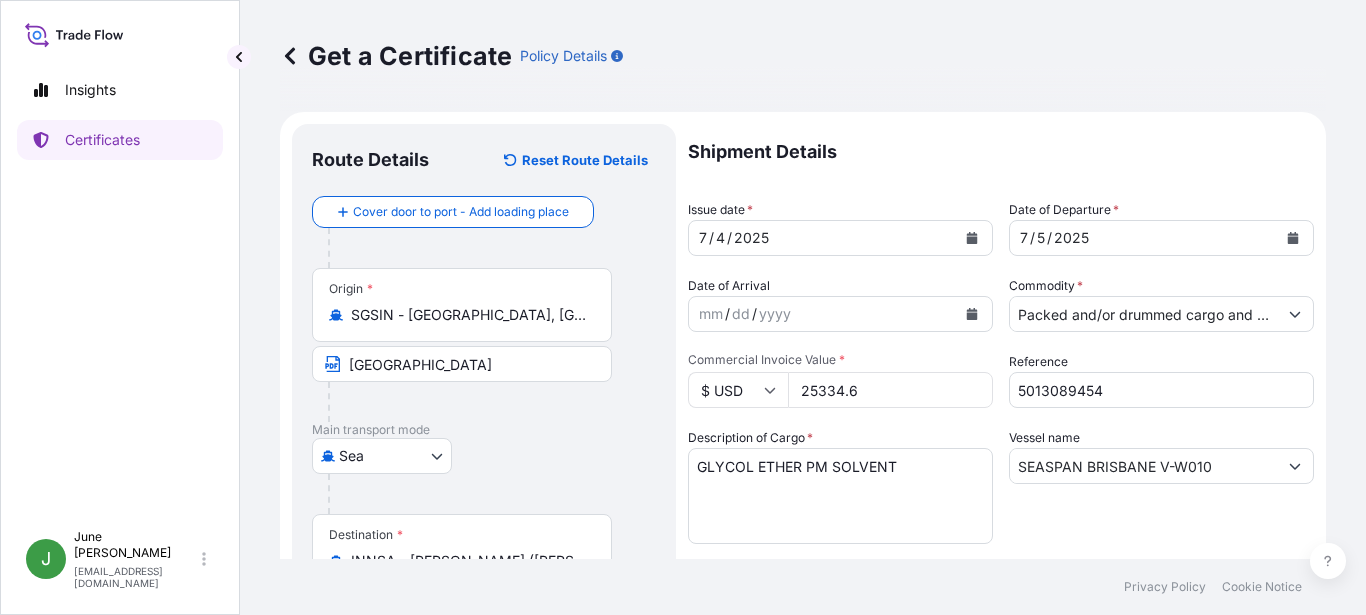 type on "25334.6" 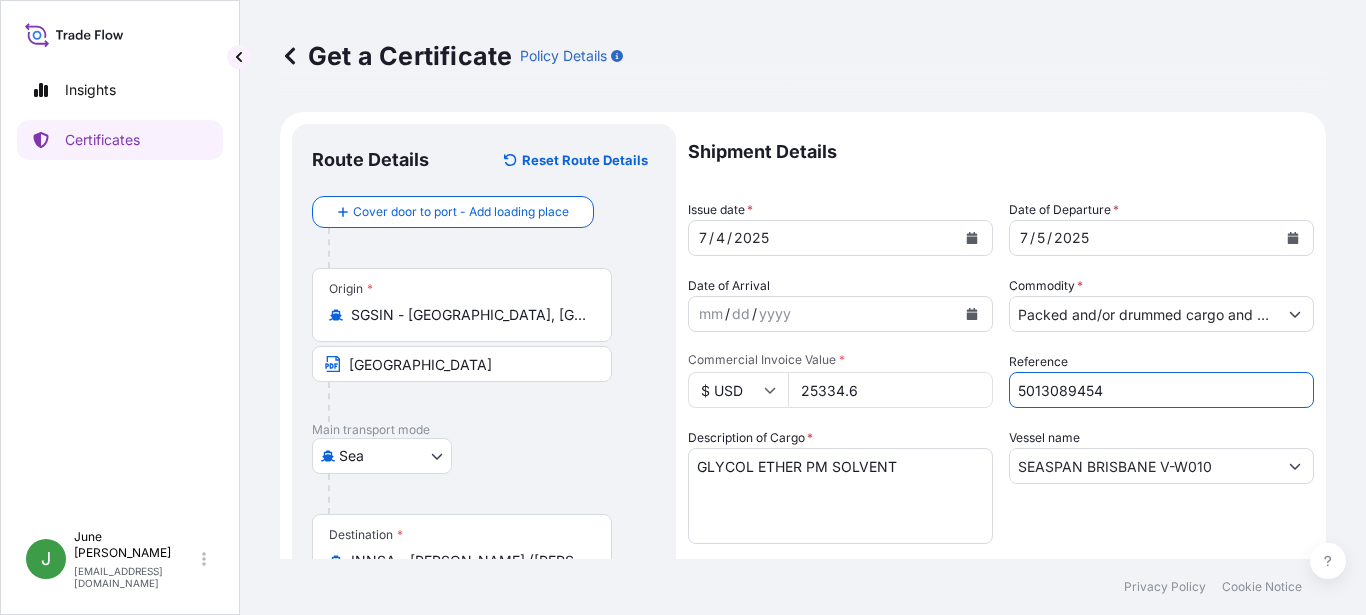 click on "5013089454" at bounding box center (1161, 390) 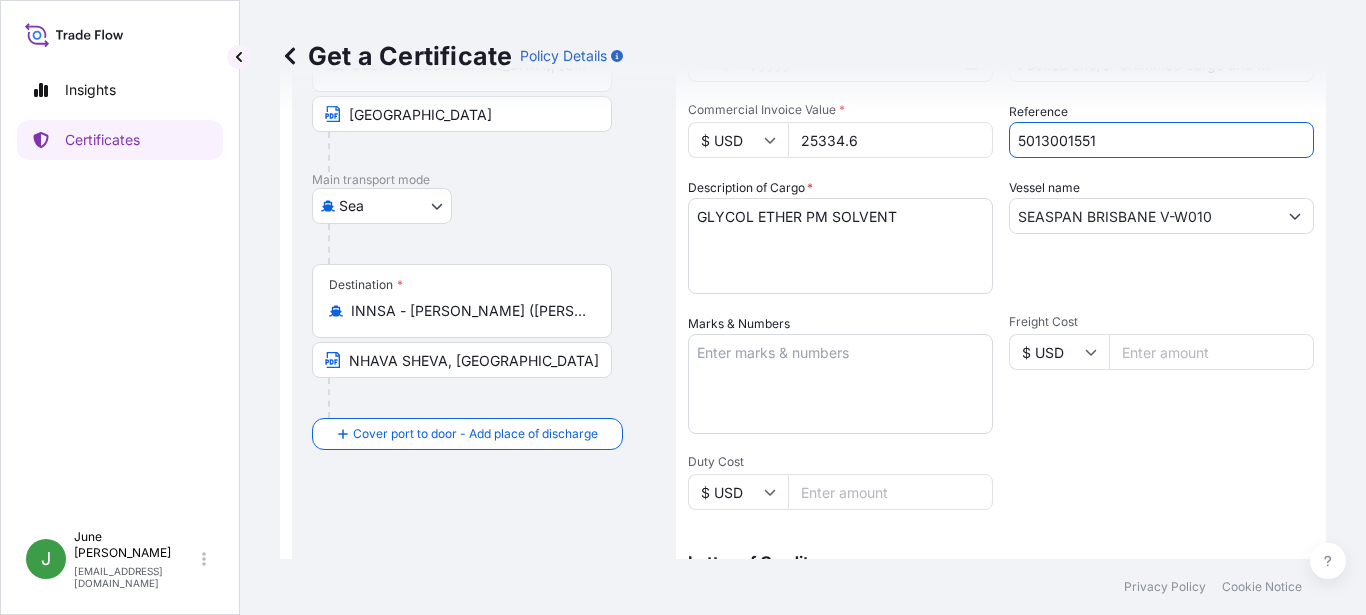 scroll, scrollTop: 261, scrollLeft: 0, axis: vertical 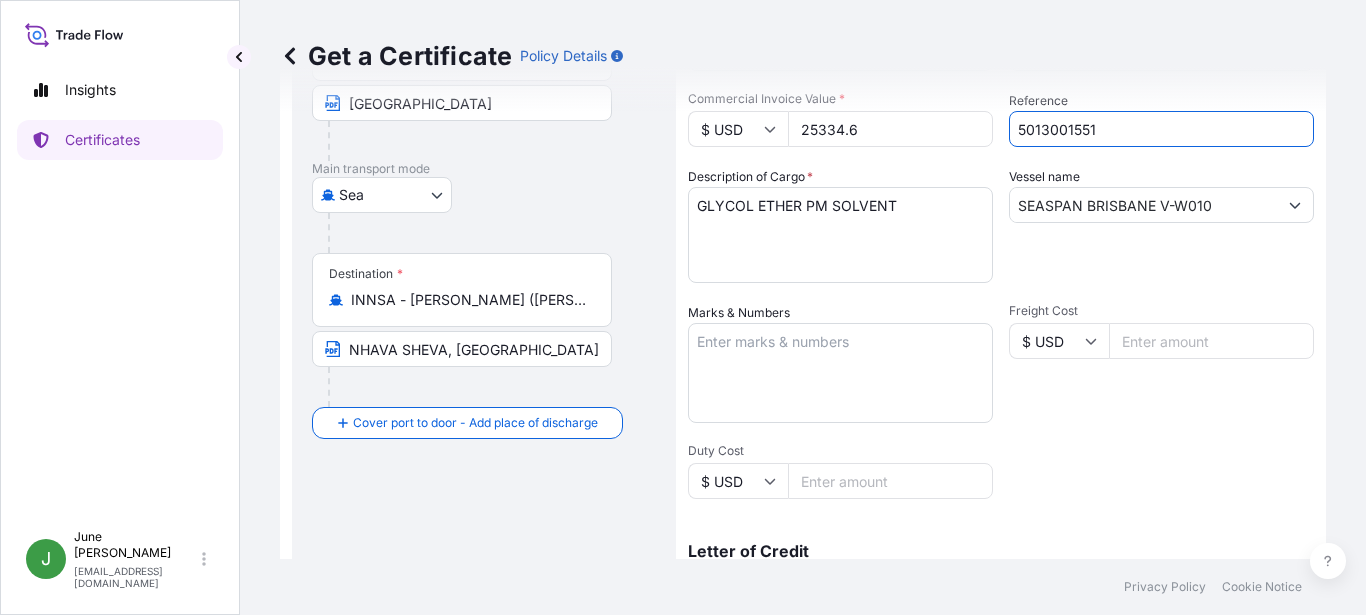 type on "5013001551" 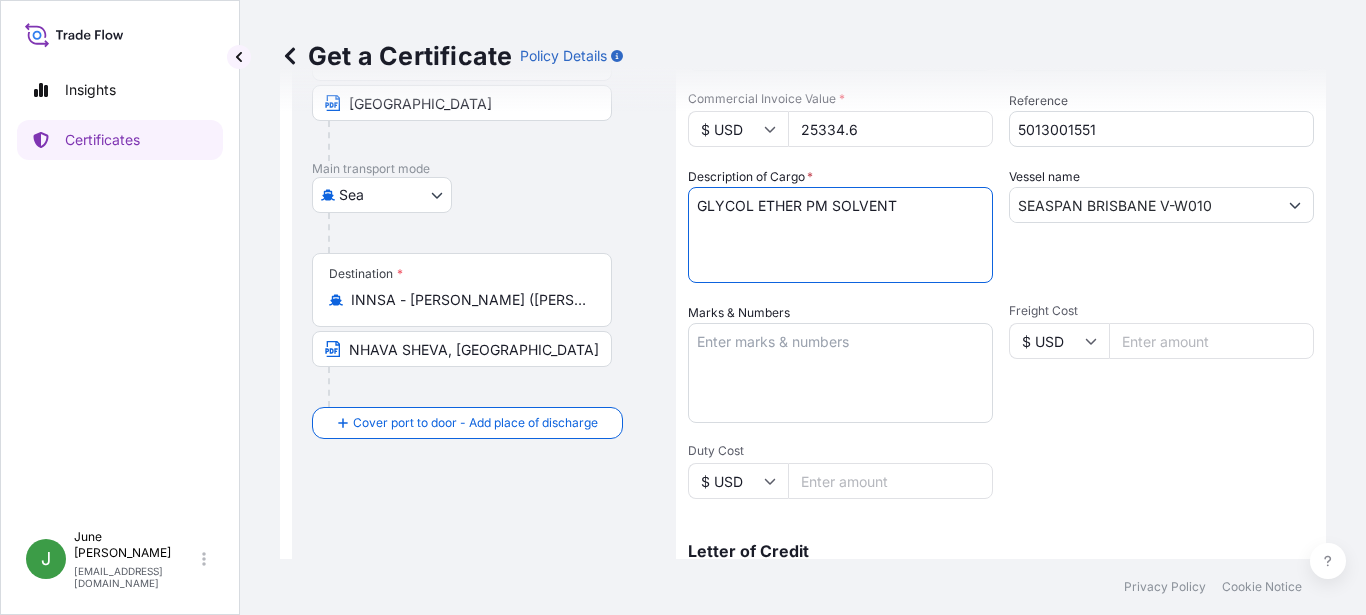 drag, startPoint x: 904, startPoint y: 220, endPoint x: 316, endPoint y: 219, distance: 588.00085 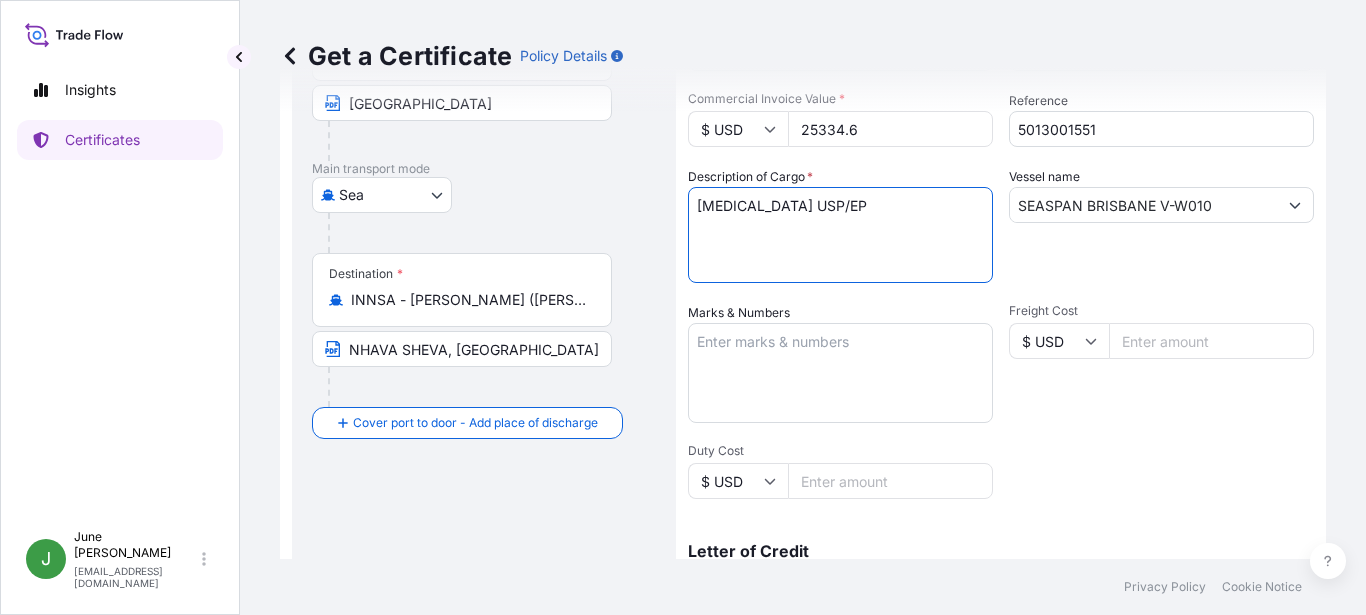type on "[MEDICAL_DATA] USP/EP" 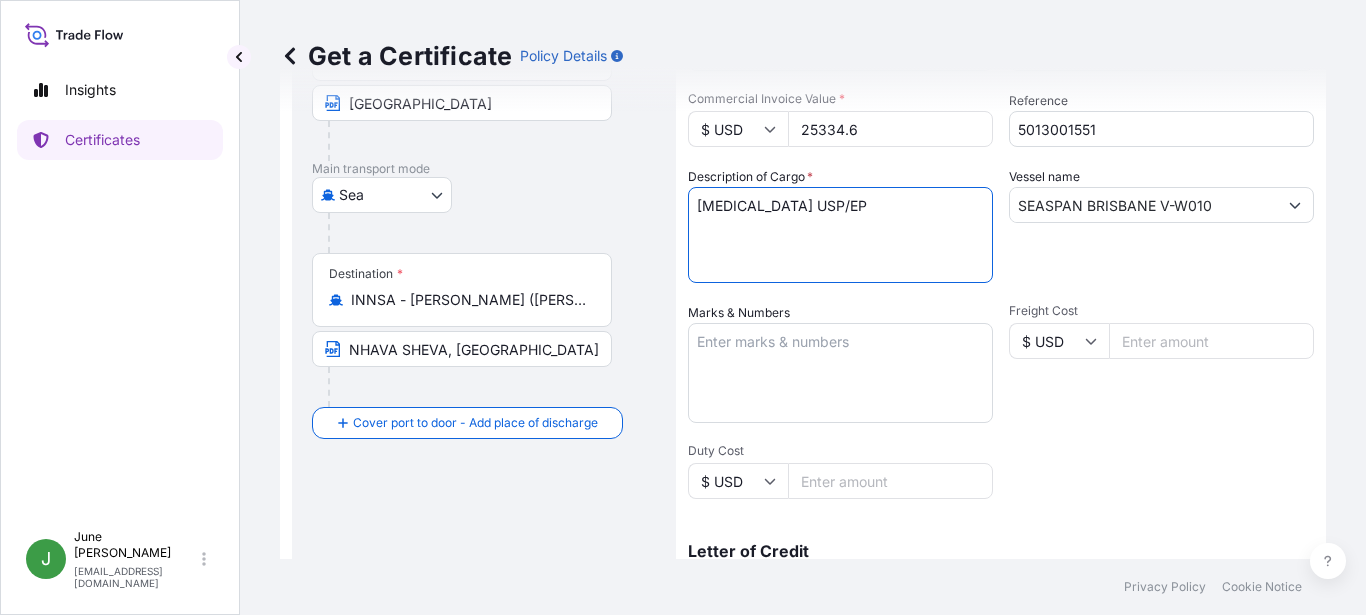 click on "SEASPAN BRISBANE V-W010" at bounding box center [1143, 205] 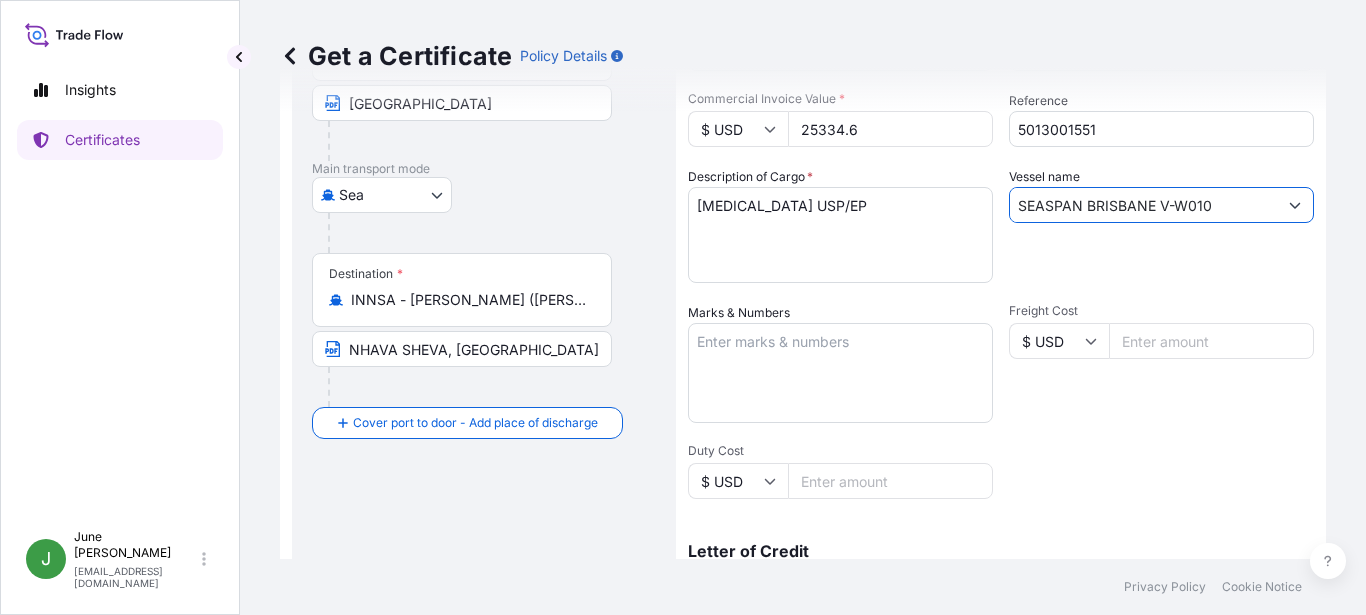 drag, startPoint x: 1204, startPoint y: 200, endPoint x: 894, endPoint y: 207, distance: 310.079 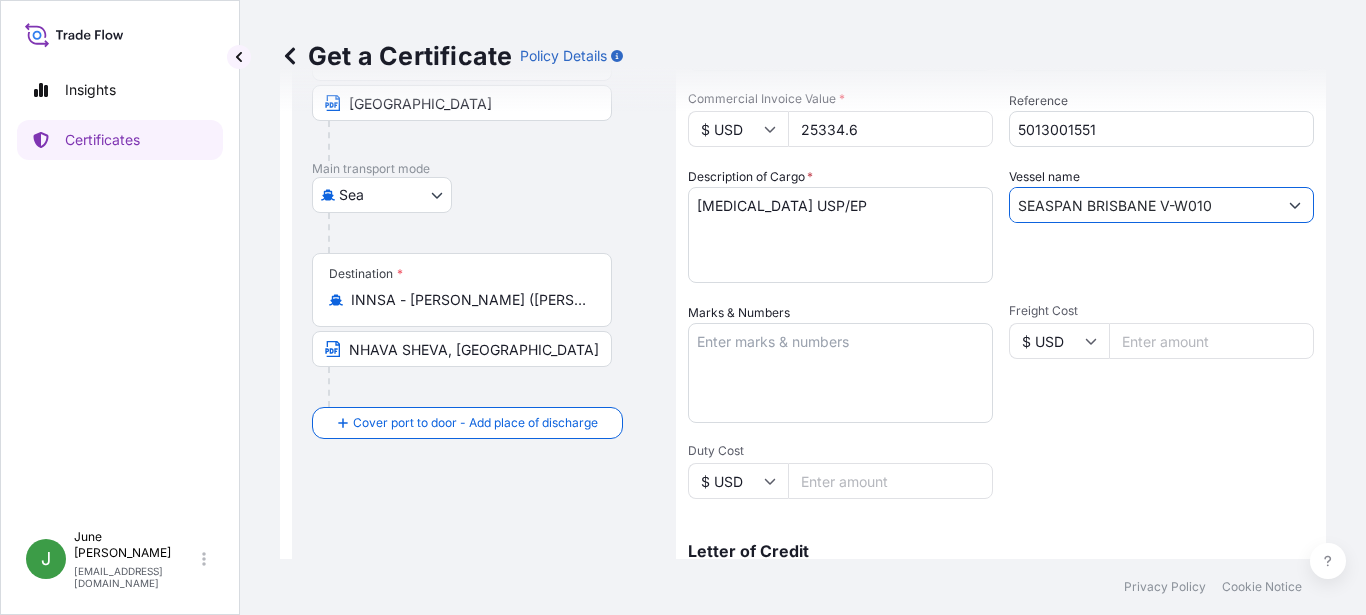 paste on "INTERASIA AMPLIFY / W008" 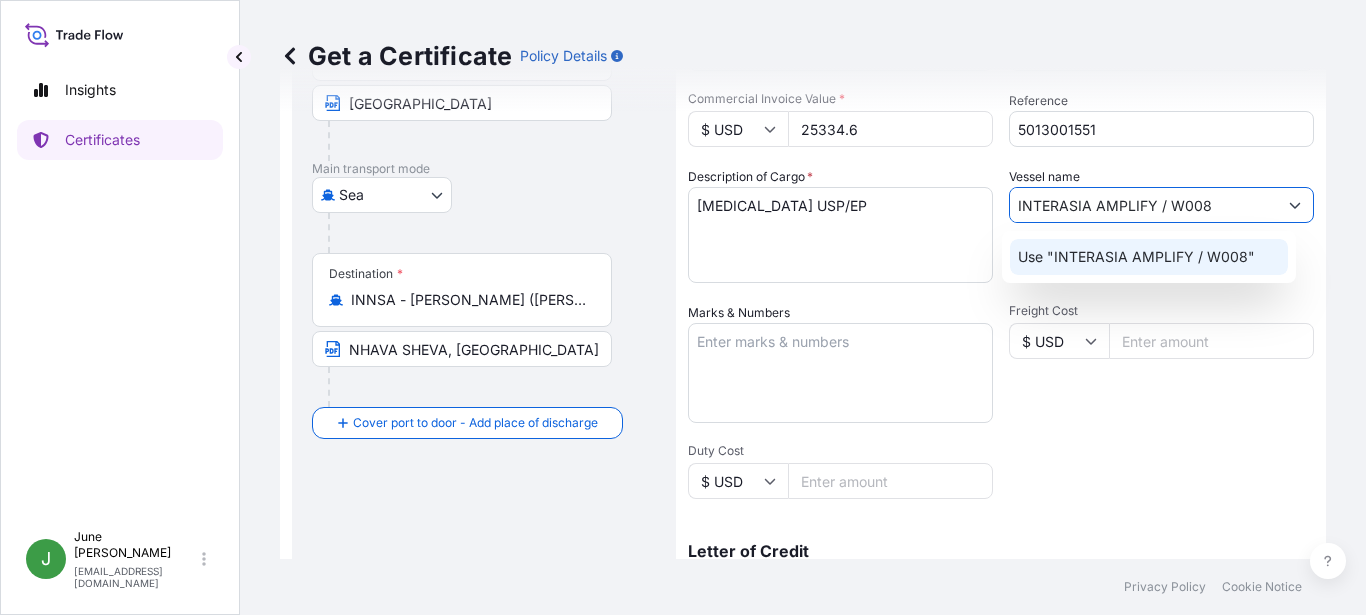 click on "Use "INTERASIA AMPLIFY / W008"" 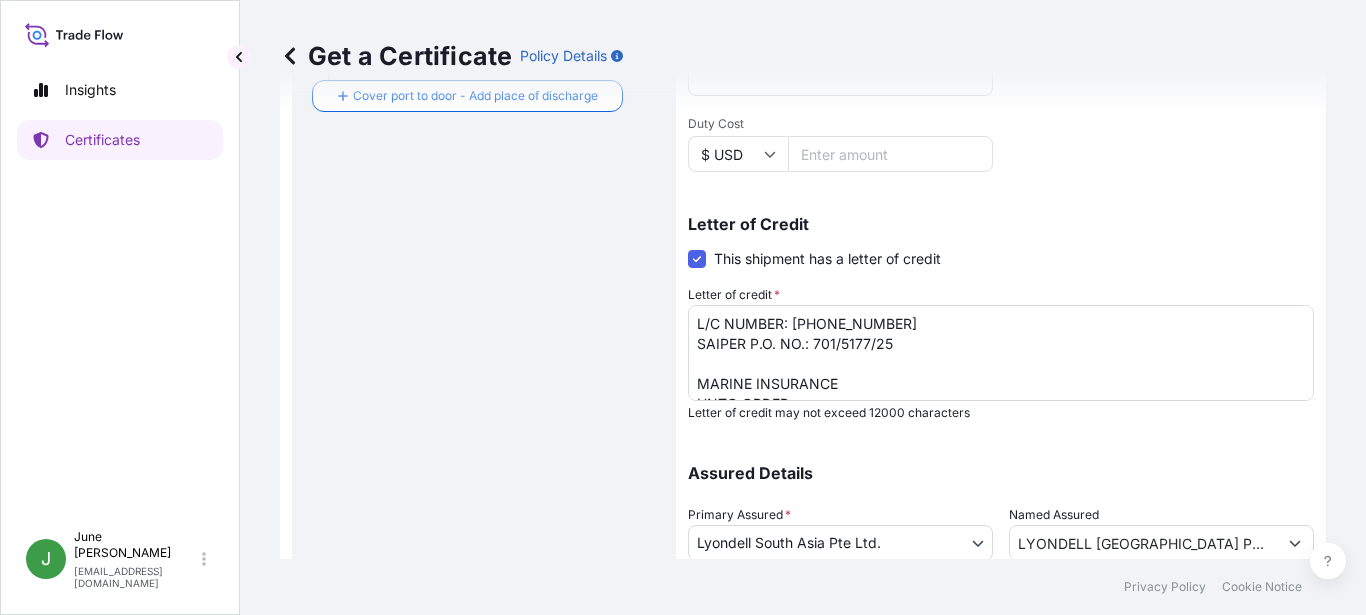 scroll, scrollTop: 626, scrollLeft: 0, axis: vertical 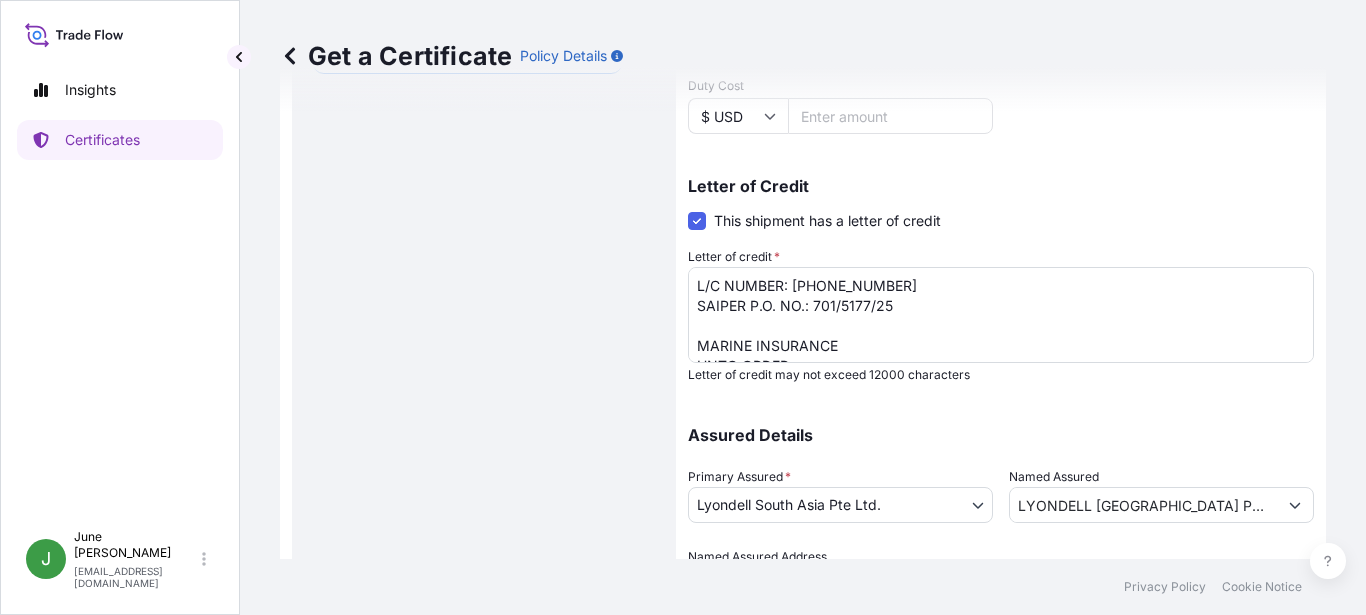type on "INTERASIA AMPLIFY / W008" 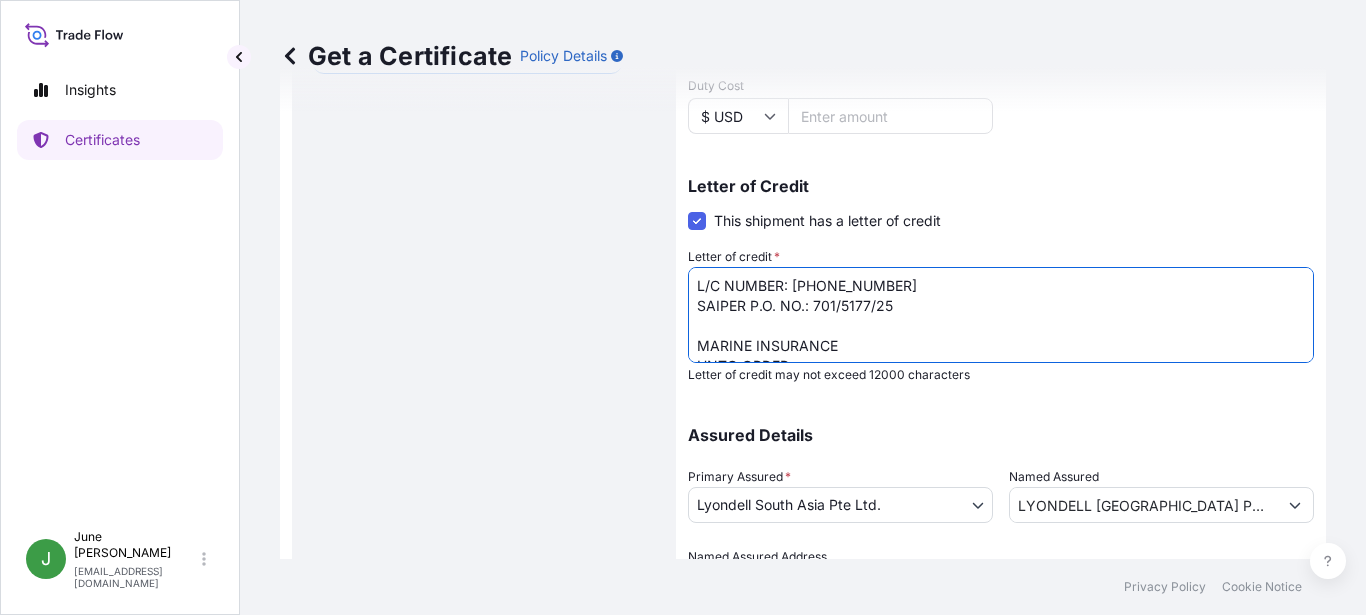 drag, startPoint x: 900, startPoint y: 279, endPoint x: 794, endPoint y: 283, distance: 106.07545 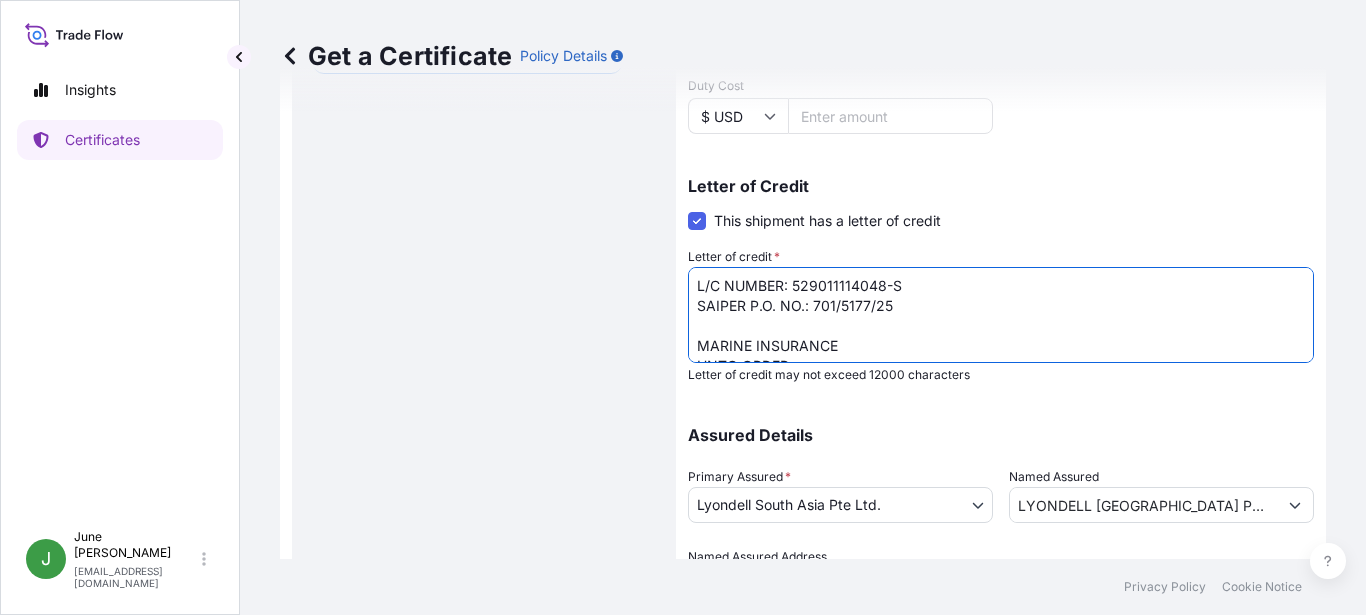 drag, startPoint x: 814, startPoint y: 303, endPoint x: 958, endPoint y: 303, distance: 144 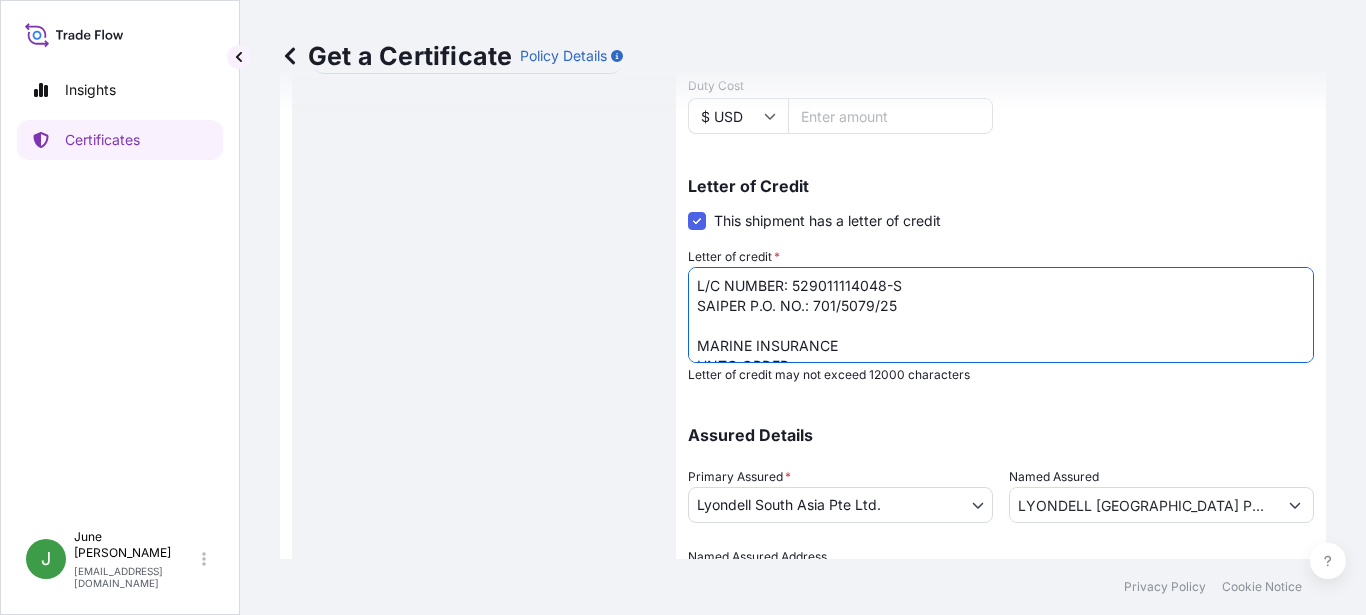 scroll, scrollTop: 726, scrollLeft: 0, axis: vertical 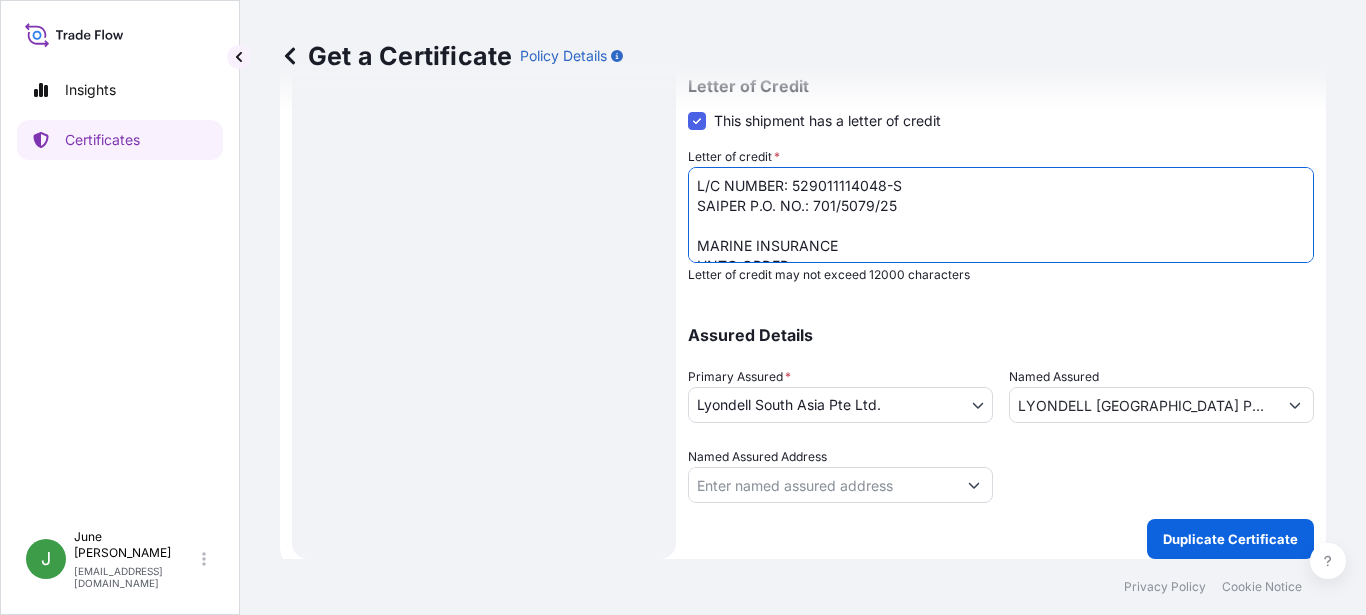 drag, startPoint x: 848, startPoint y: 240, endPoint x: 599, endPoint y: 247, distance: 249.09837 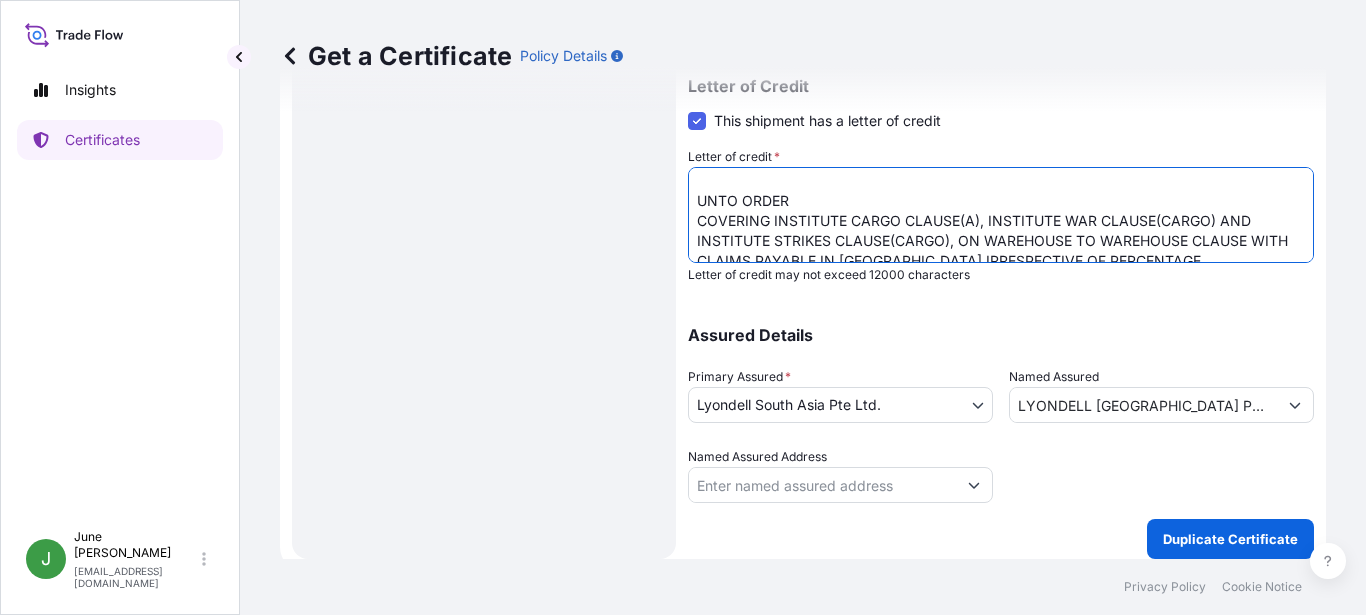 scroll, scrollTop: 56, scrollLeft: 0, axis: vertical 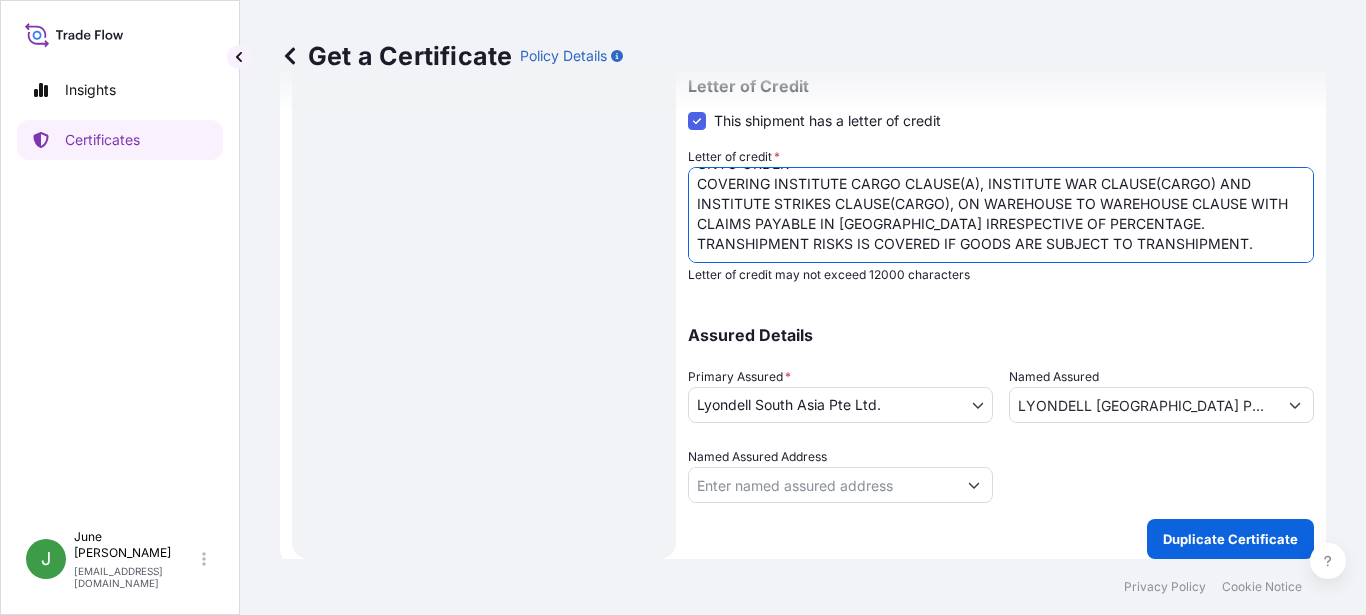 drag, startPoint x: 693, startPoint y: 210, endPoint x: 1234, endPoint y: 264, distance: 543.68835 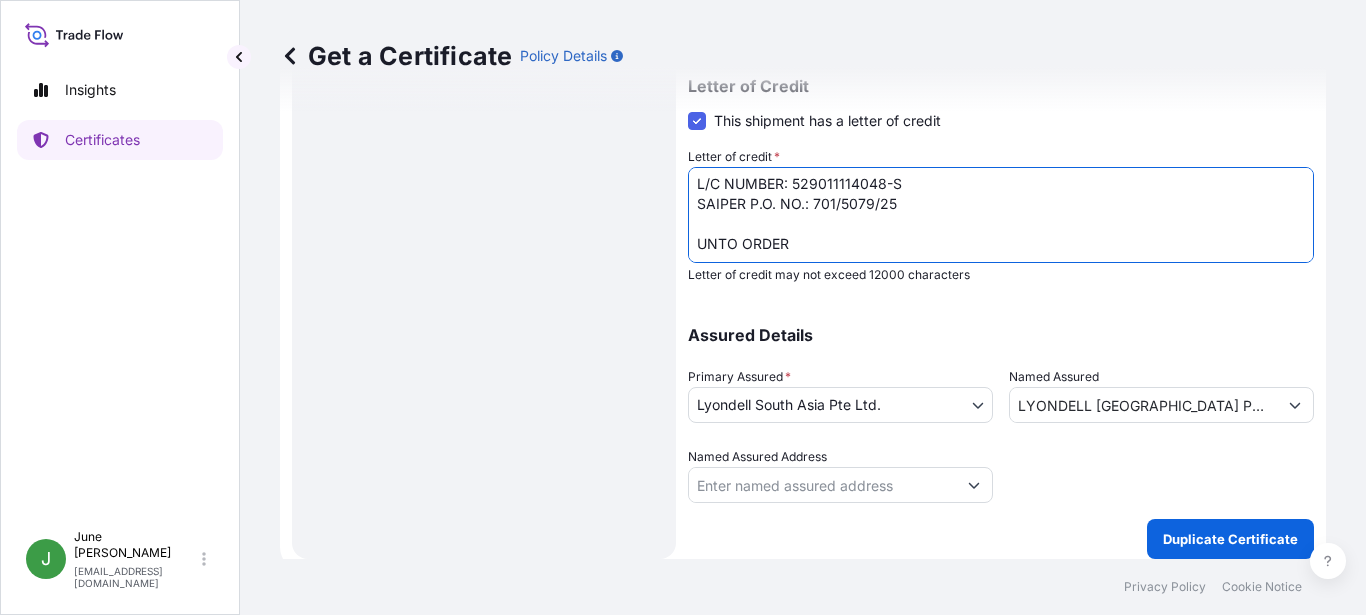 scroll, scrollTop: 2, scrollLeft: 0, axis: vertical 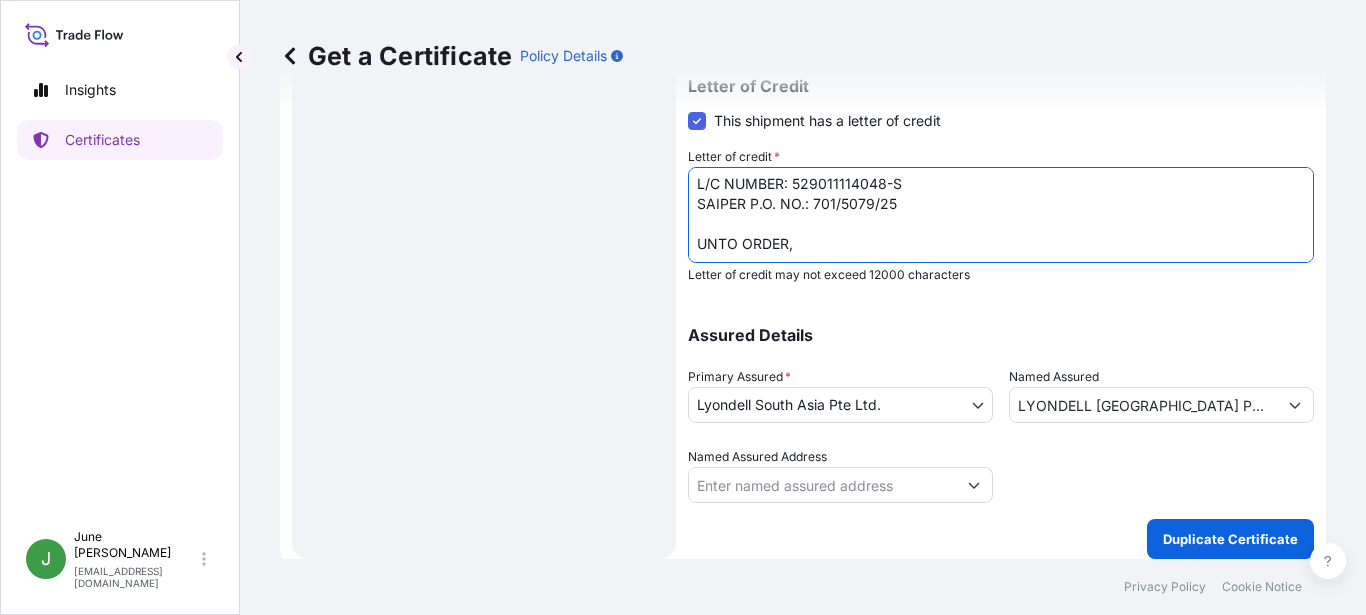 paste on "COVERING INSTITUTE CARGO CLAUSES(A),INSTITUTE WAR CLAUSES(CARGO)
AND INSTITUTE STRIKE CLAUSES(CARGO) AND TPND FROM BENEFICIARY'S
WAREHOUSE TO APPLICANT'S WAREHOUSE.THE CERTIFICATE TO INDICATE
THE NAME AND ADDRESS OF THE SETTLING AGENT IN [GEOGRAPHIC_DATA] (EXPLICITLY
MARKED AS SUCH) AND THAT THE CLAIMS ARE PAYABLE IN [GEOGRAPHIC_DATA],
IRRESPECTIVE OF PERCENTAGE. TRANSHIPMENT RISK TO BE COVERED, IF
GOODS ARE TRANSHIPPED." 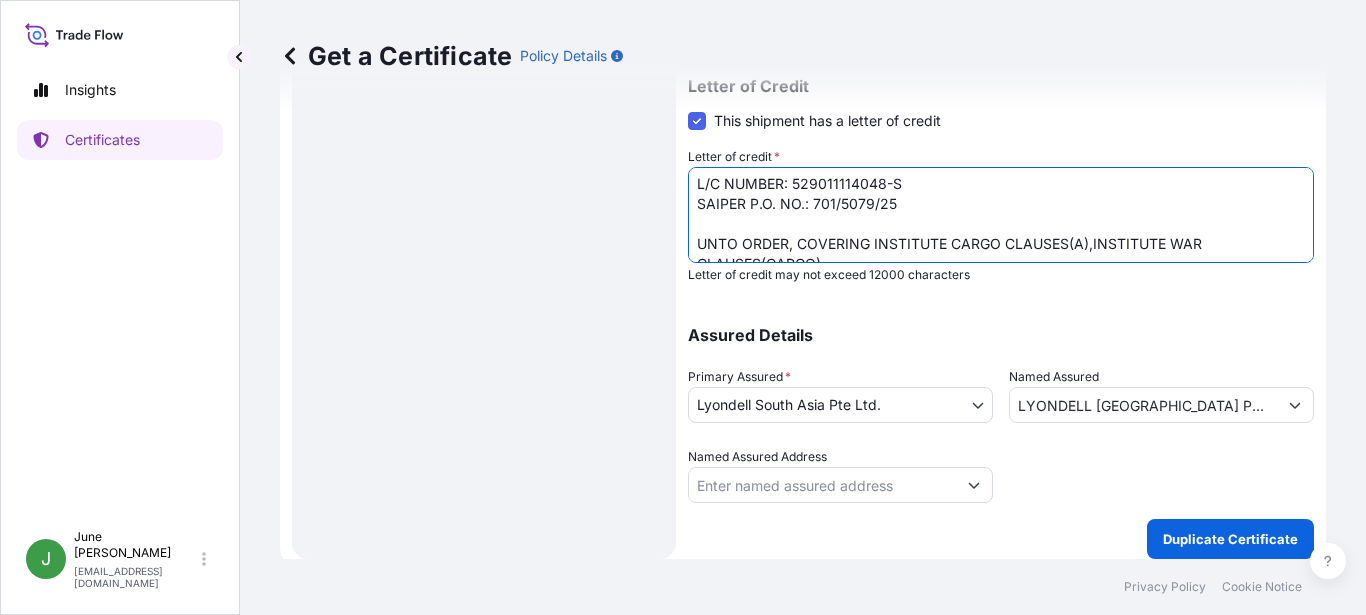 scroll, scrollTop: 133, scrollLeft: 0, axis: vertical 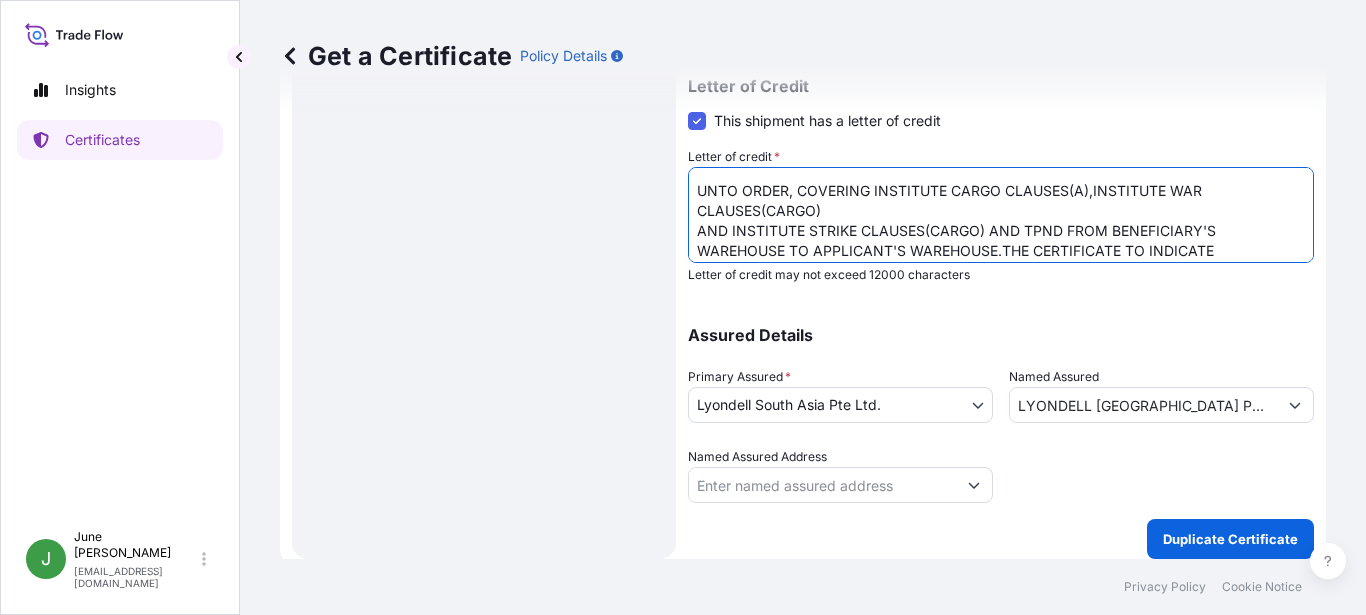 click on "L/C NUMBER: [PHONE_NUMBER]
SAIPER P.O. NO.: 701/5177/25
MARINE INSURANCE
UNTO ORDER
COVERING INSTITUTE CARGO CLAUSE(A), INSTITUTE WAR CLAUSE(CARGO) AND INSTITUTE STRIKES CLAUSE(CARGO), ON WAREHOUSE TO WAREHOUSE CLAUSE WITH CLAIMS PAYABLE IN [GEOGRAPHIC_DATA] IRRESPECTIVE OF PERCENTAGE. TRANSHIPMENT RISKS IS COVERED IF GOODS ARE SUBJECT TO TRANSHIPMENT." at bounding box center (1001, 215) 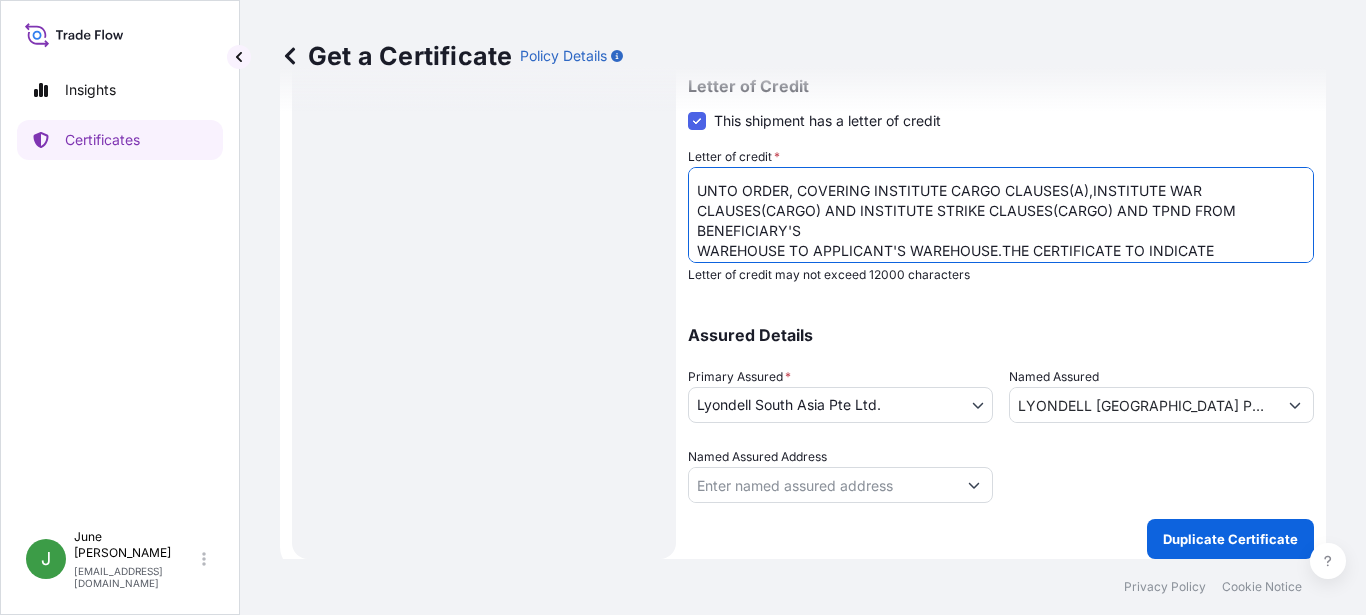 click on "L/C NUMBER: [PHONE_NUMBER]
SAIPER P.O. NO.: 701/5177/25
MARINE INSURANCE
UNTO ORDER
COVERING INSTITUTE CARGO CLAUSE(A), INSTITUTE WAR CLAUSE(CARGO) AND INSTITUTE STRIKES CLAUSE(CARGO), ON WAREHOUSE TO WAREHOUSE CLAUSE WITH CLAIMS PAYABLE IN [GEOGRAPHIC_DATA] IRRESPECTIVE OF PERCENTAGE. TRANSHIPMENT RISKS IS COVERED IF GOODS ARE SUBJECT TO TRANSHIPMENT." at bounding box center [1001, 215] 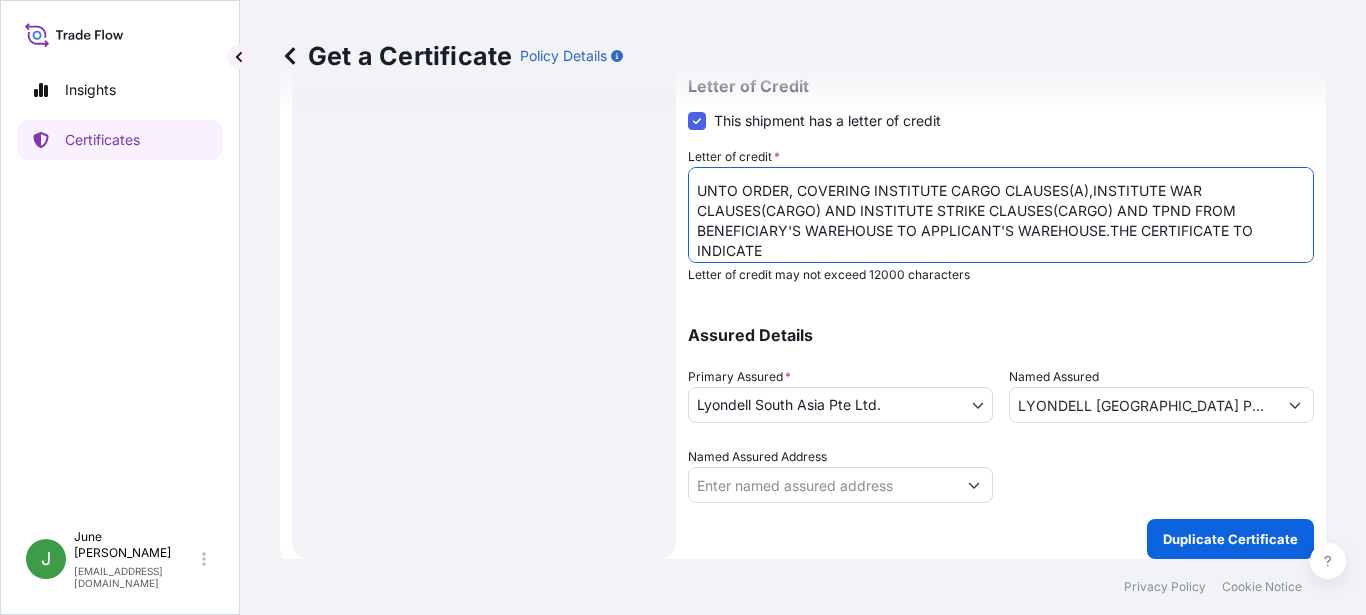 scroll, scrollTop: 15, scrollLeft: 0, axis: vertical 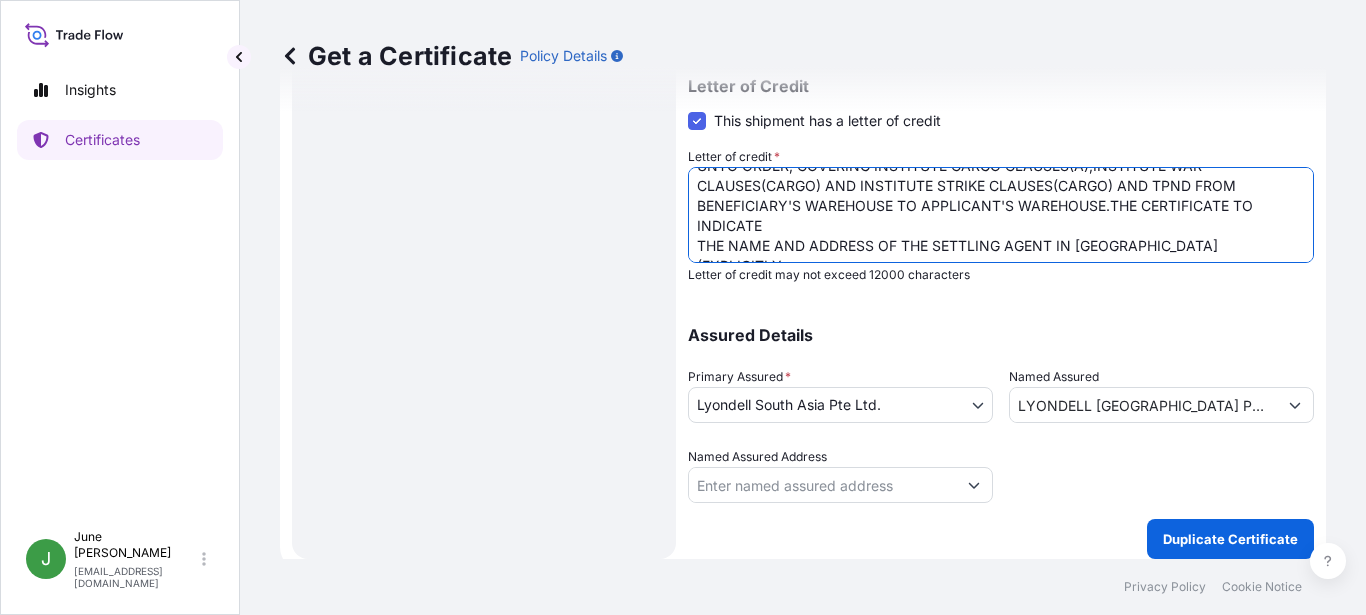 click on "L/C NUMBER: [PHONE_NUMBER]
SAIPER P.O. NO.: 701/5177/25
MARINE INSURANCE
UNTO ORDER
COVERING INSTITUTE CARGO CLAUSE(A), INSTITUTE WAR CLAUSE(CARGO) AND INSTITUTE STRIKES CLAUSE(CARGO), ON WAREHOUSE TO WAREHOUSE CLAUSE WITH CLAIMS PAYABLE IN [GEOGRAPHIC_DATA] IRRESPECTIVE OF PERCENTAGE. TRANSHIPMENT RISKS IS COVERED IF GOODS ARE SUBJECT TO TRANSHIPMENT." at bounding box center [1001, 215] 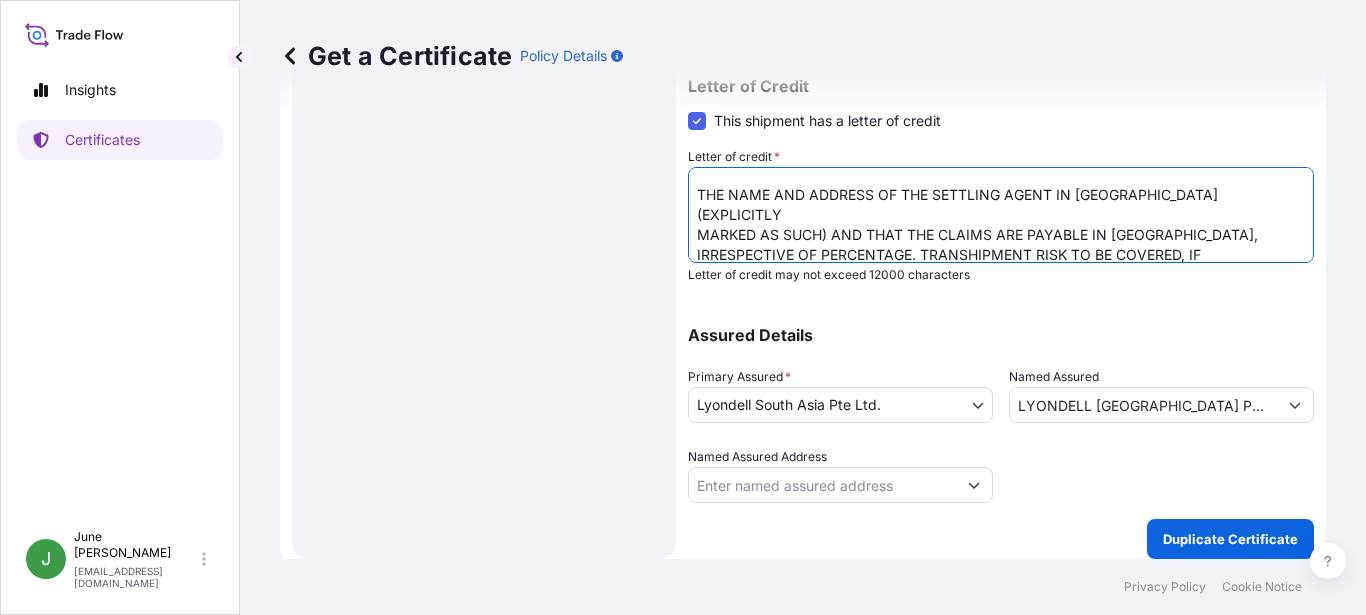 scroll, scrollTop: 142, scrollLeft: 0, axis: vertical 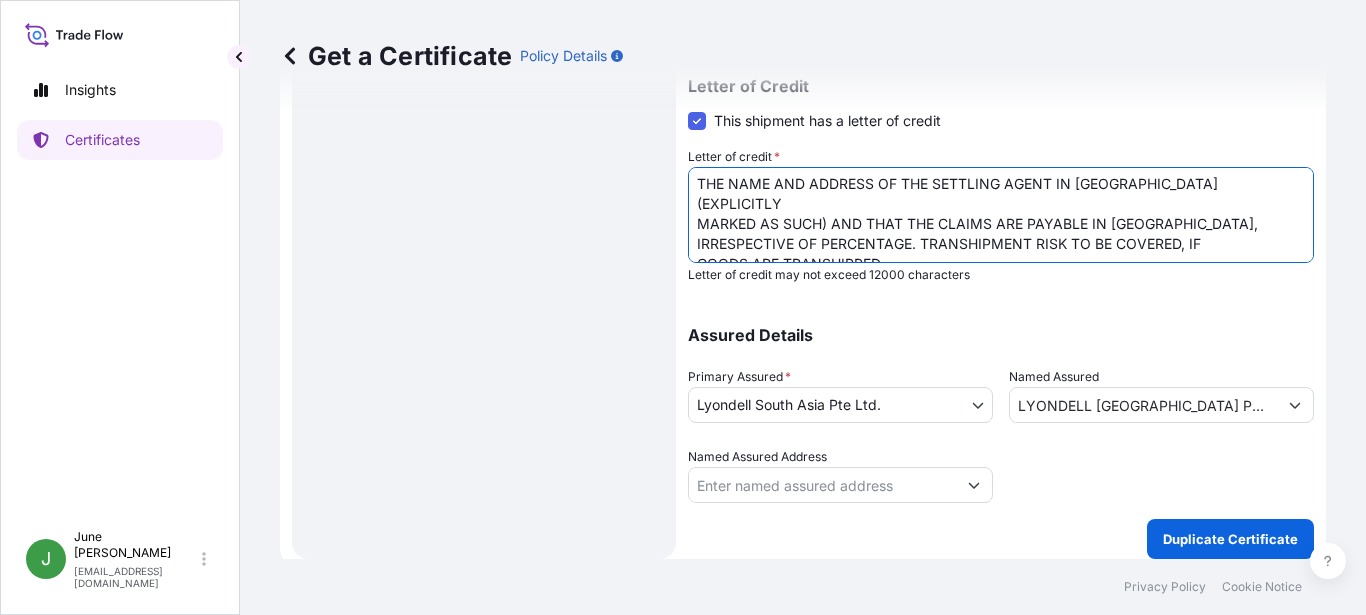 drag, startPoint x: 934, startPoint y: 200, endPoint x: 958, endPoint y: 239, distance: 45.79301 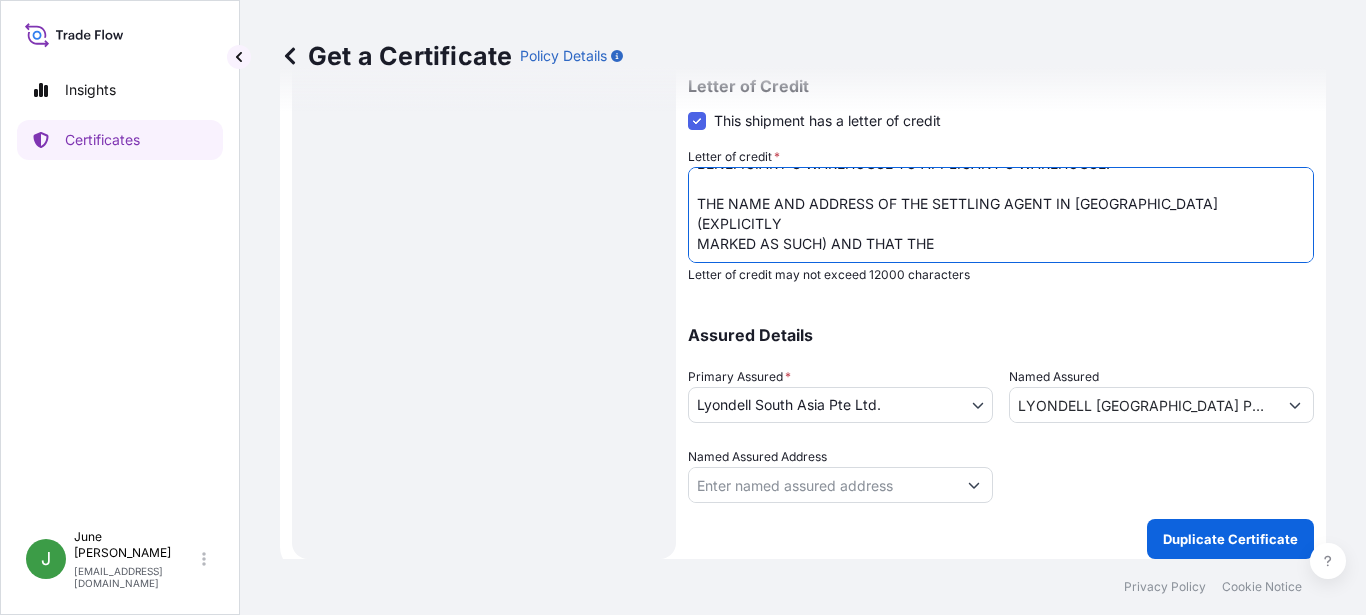 scroll, scrollTop: 102, scrollLeft: 0, axis: vertical 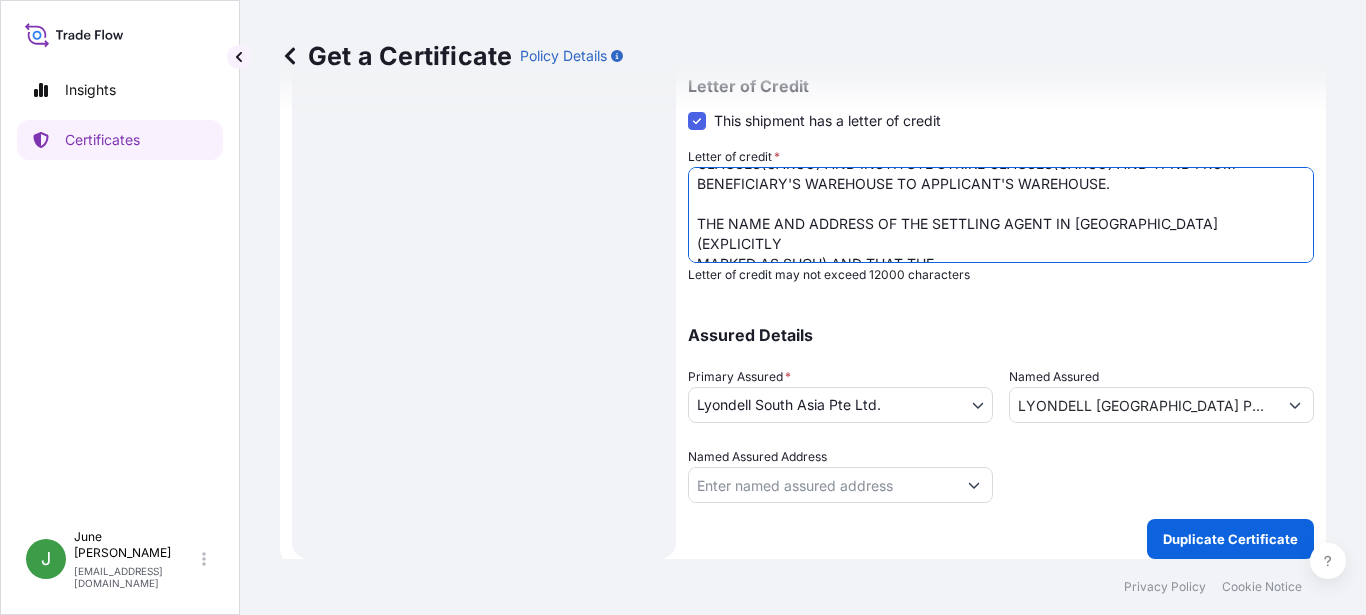 click on "L/C NUMBER: [PHONE_NUMBER]
SAIPER P.O. NO.: 701/5177/25
MARINE INSURANCE
UNTO ORDER
COVERING INSTITUTE CARGO CLAUSE(A), INSTITUTE WAR CLAUSE(CARGO) AND INSTITUTE STRIKES CLAUSE(CARGO), ON WAREHOUSE TO WAREHOUSE CLAUSE WITH CLAIMS PAYABLE IN [GEOGRAPHIC_DATA] IRRESPECTIVE OF PERCENTAGE. TRANSHIPMENT RISKS IS COVERED IF GOODS ARE SUBJECT TO TRANSHIPMENT." at bounding box center (1001, 215) 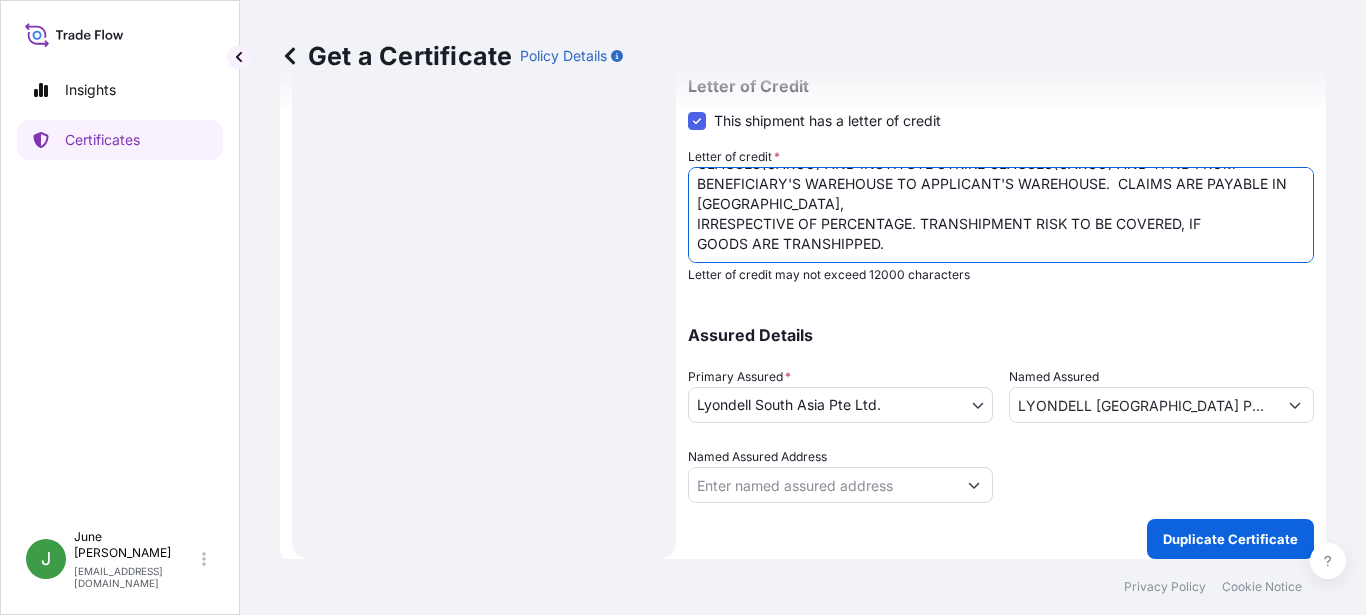 click on "L/C NUMBER: [PHONE_NUMBER]
SAIPER P.O. NO.: 701/5177/25
MARINE INSURANCE
UNTO ORDER
COVERING INSTITUTE CARGO CLAUSE(A), INSTITUTE WAR CLAUSE(CARGO) AND INSTITUTE STRIKES CLAUSE(CARGO), ON WAREHOUSE TO WAREHOUSE CLAUSE WITH CLAIMS PAYABLE IN [GEOGRAPHIC_DATA] IRRESPECTIVE OF PERCENTAGE. TRANSHIPMENT RISKS IS COVERED IF GOODS ARE SUBJECT TO TRANSHIPMENT." at bounding box center [1001, 215] 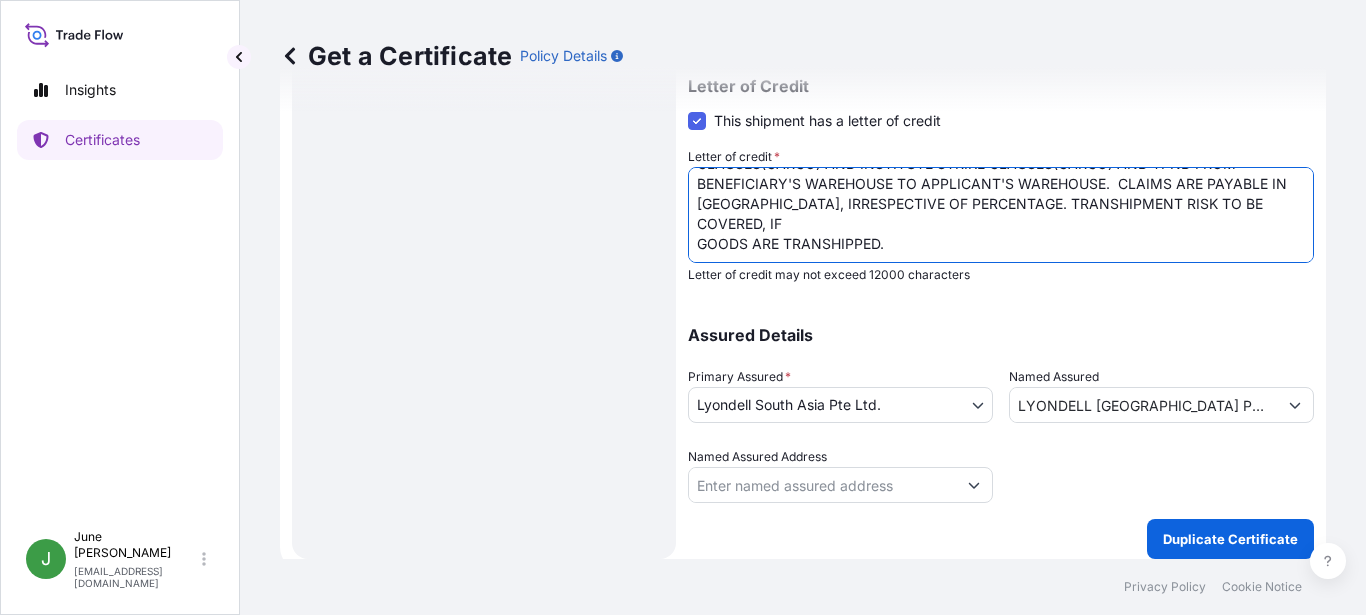 drag, startPoint x: 1132, startPoint y: 205, endPoint x: 1173, endPoint y: 205, distance: 41 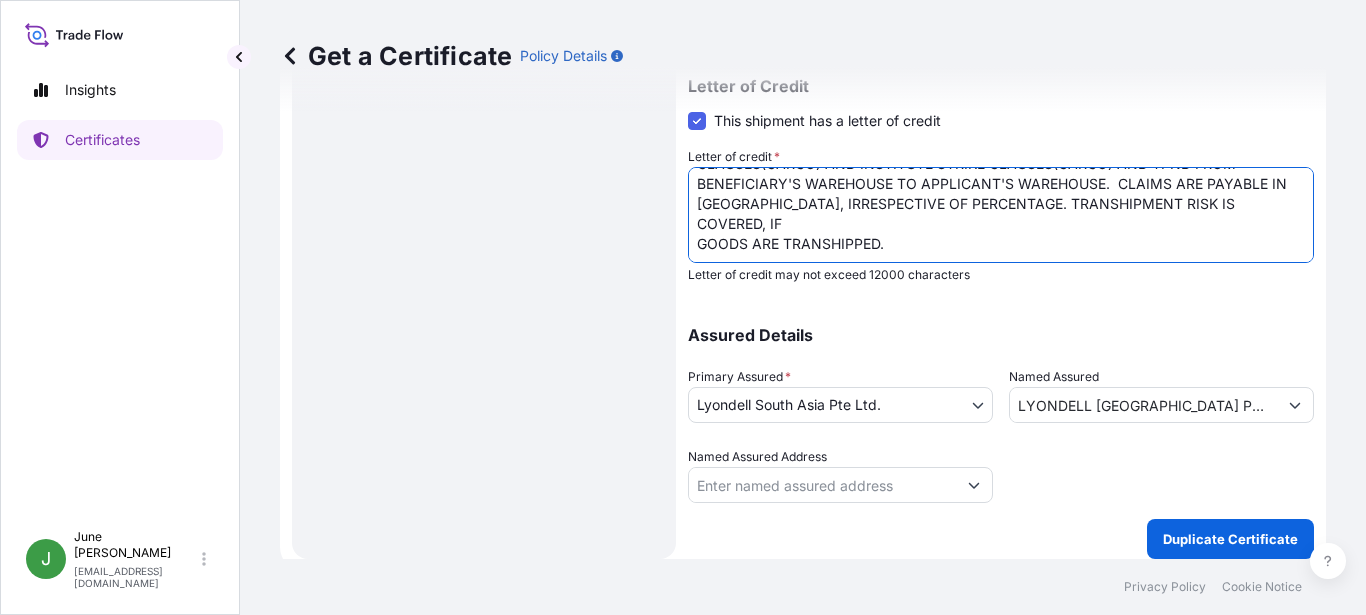 scroll, scrollTop: 142, scrollLeft: 0, axis: vertical 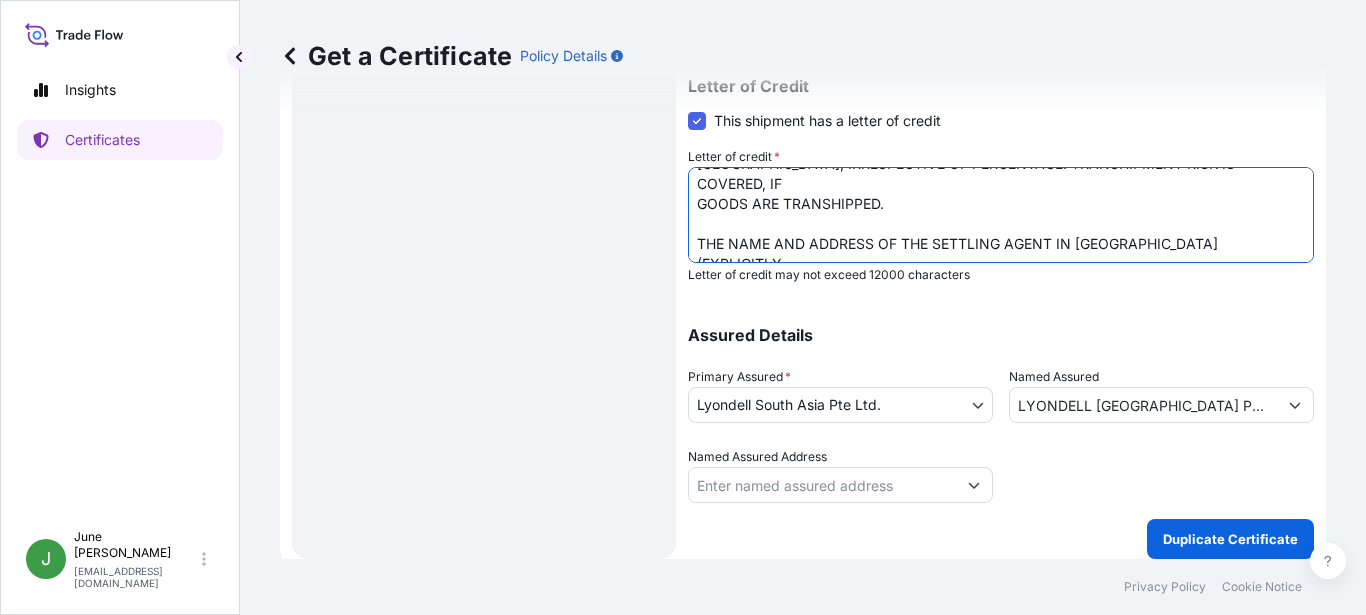 drag, startPoint x: 963, startPoint y: 244, endPoint x: 832, endPoint y: 241, distance: 131.03435 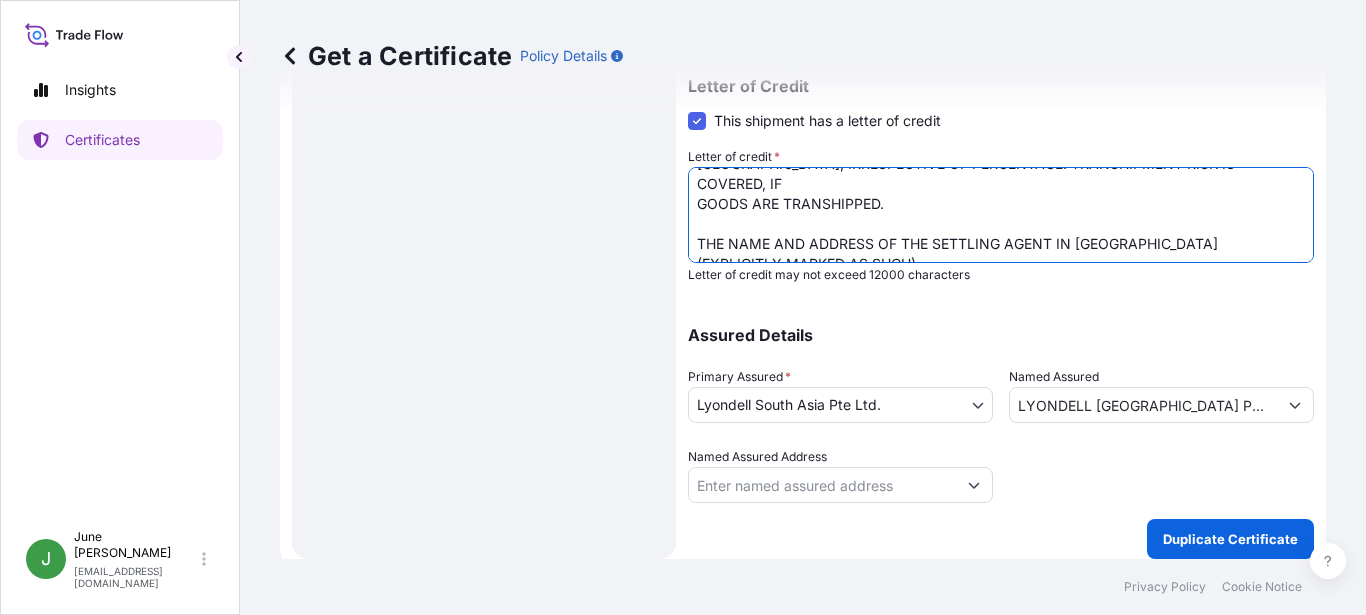 click on "L/C NUMBER: [PHONE_NUMBER]
SAIPER P.O. NO.: 701/5177/25
MARINE INSURANCE
UNTO ORDER
COVERING INSTITUTE CARGO CLAUSE(A), INSTITUTE WAR CLAUSE(CARGO) AND INSTITUTE STRIKES CLAUSE(CARGO), ON WAREHOUSE TO WAREHOUSE CLAUSE WITH CLAIMS PAYABLE IN [GEOGRAPHIC_DATA] IRRESPECTIVE OF PERCENTAGE. TRANSHIPMENT RISKS IS COVERED IF GOODS ARE SUBJECT TO TRANSHIPMENT." at bounding box center [1001, 215] 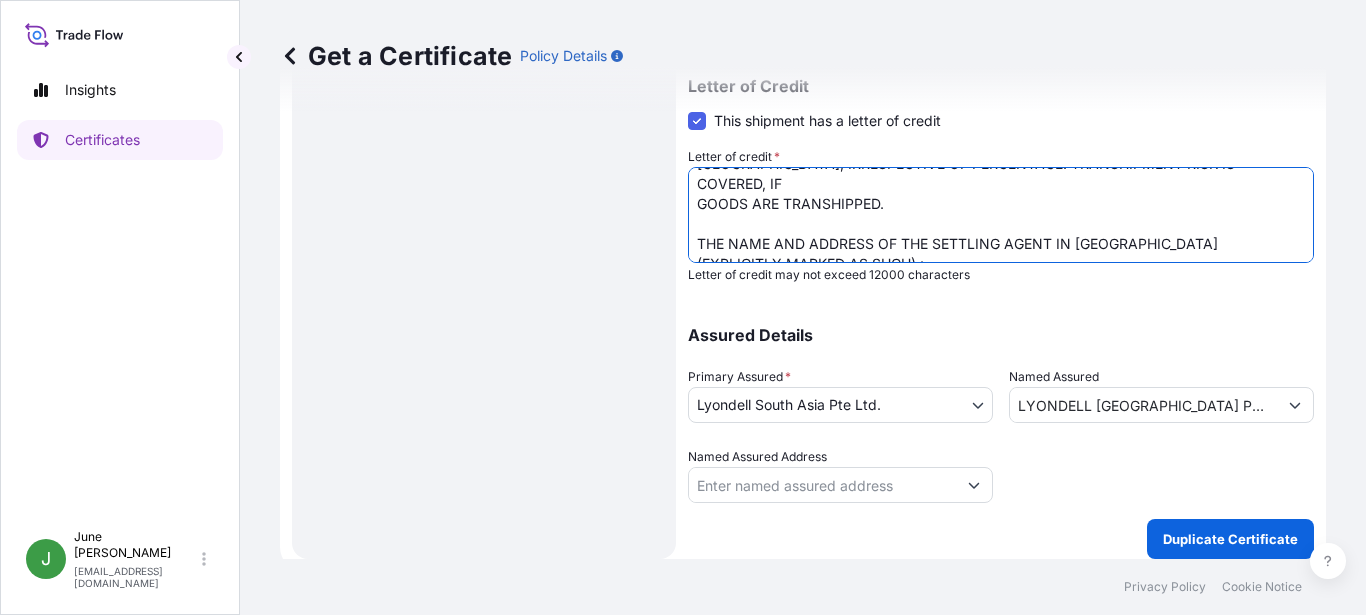 scroll, scrollTop: 154, scrollLeft: 0, axis: vertical 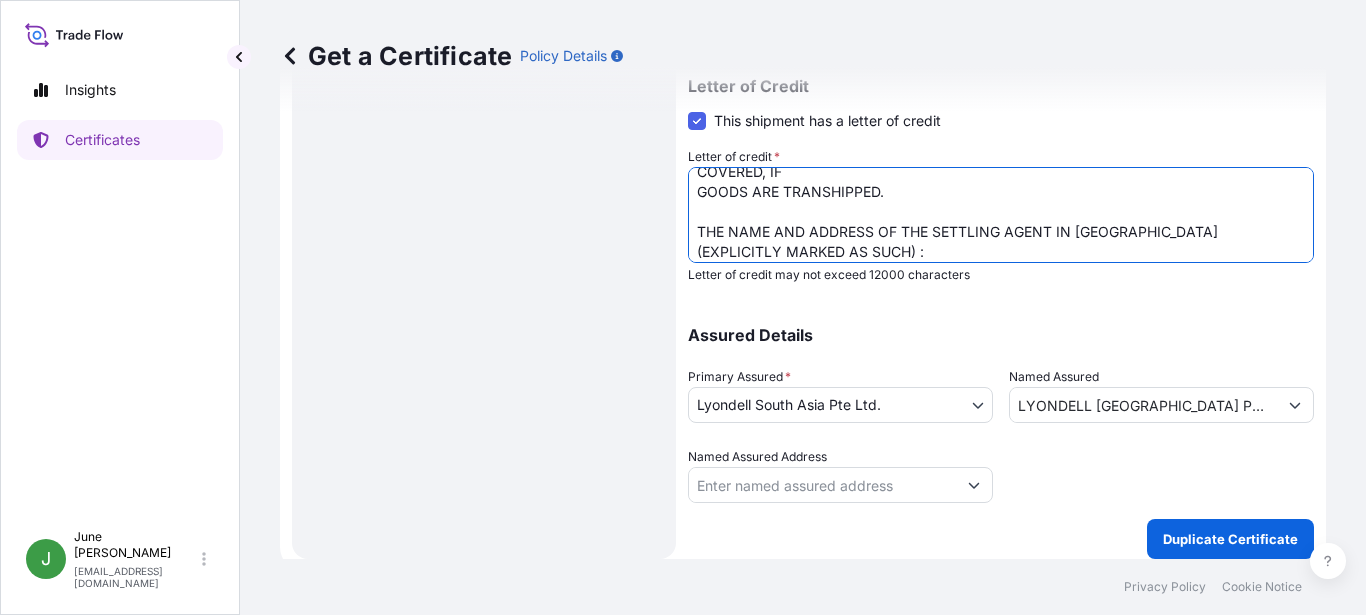 paste on "[PERSON_NAME] Surveyors and Adjusters Pvt Ltd
[STREET_ADDRESS][PERSON_NAME]" 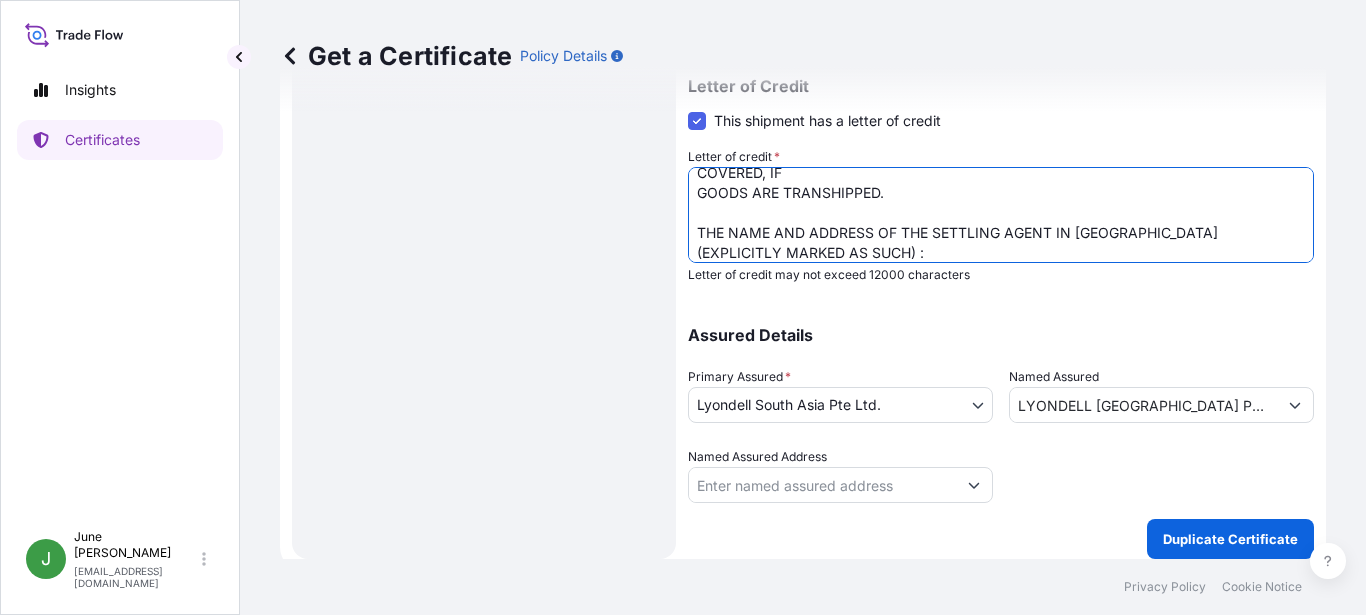 scroll, scrollTop: 182, scrollLeft: 0, axis: vertical 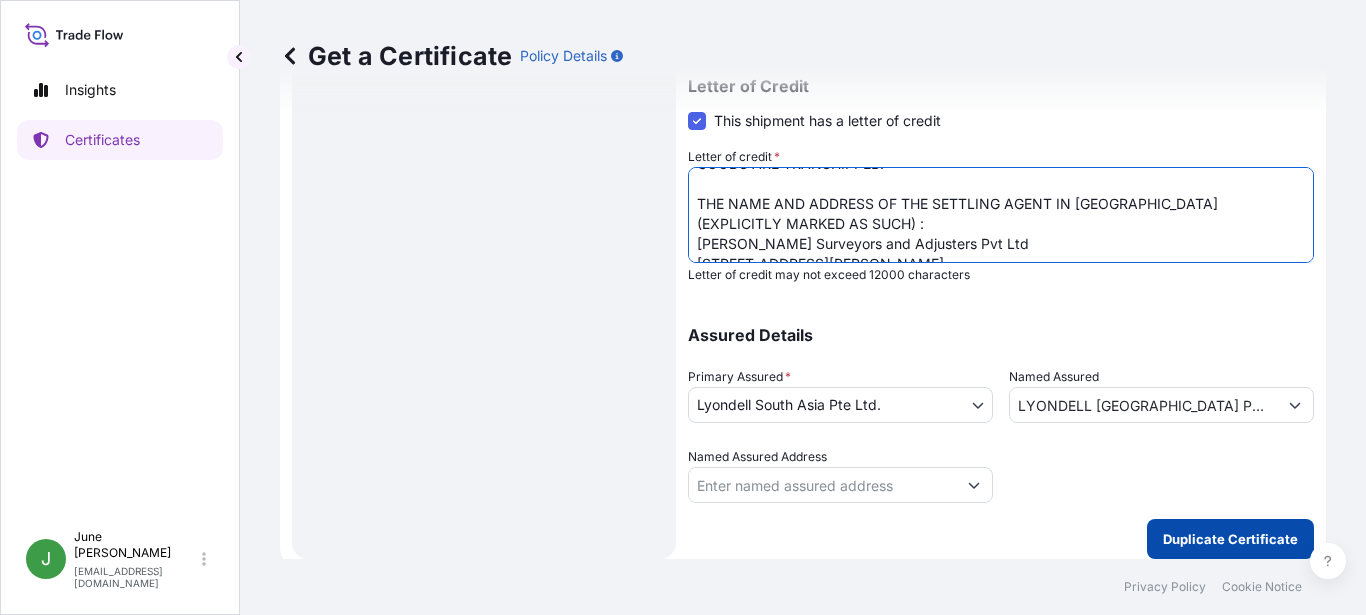type on "L/C NUMBER: 529011114048-S
SAIPER P.O. NO.: 701/5079/25
UNTO ORDER, COVERING INSTITUTE CARGO CLAUSES(A),INSTITUTE WAR CLAUSES(CARGO) AND INSTITUTE STRIKE CLAUSES(CARGO) AND TPND FROM BENEFICIARY'S WAREHOUSE TO APPLICANT'S WAREHOUSE.  CLAIMS ARE PAYABLE IN [GEOGRAPHIC_DATA], IRRESPECTIVE OF PERCENTAGE. TRANSHIPMENT RISK IS COVERED, IF
GOODS ARE TRANSHIPPED.
THE NAME AND ADDRESS OF THE SETTLING AGENT IN [GEOGRAPHIC_DATA] (EXPLICITLY MARKED AS SUCH) :
[PERSON_NAME] Surveyors and Adjusters Pvt Ltd
[STREET_ADDRESS][PERSON_NAME]" 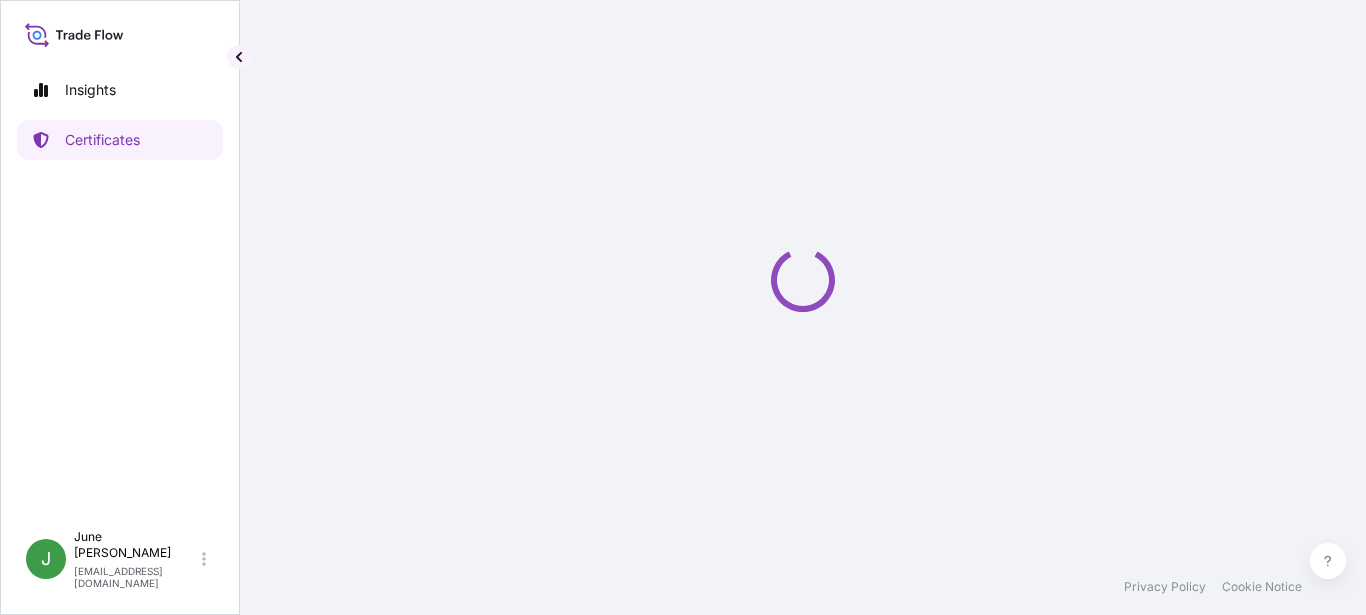 scroll, scrollTop: 0, scrollLeft: 0, axis: both 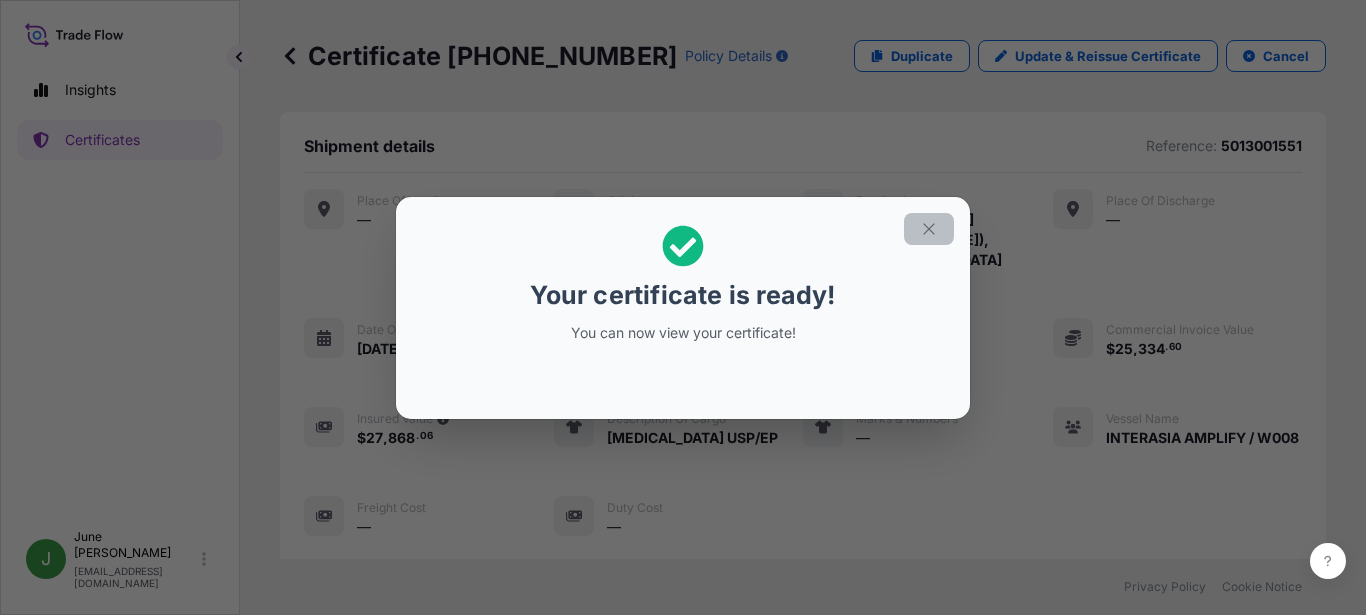 click at bounding box center [929, 229] 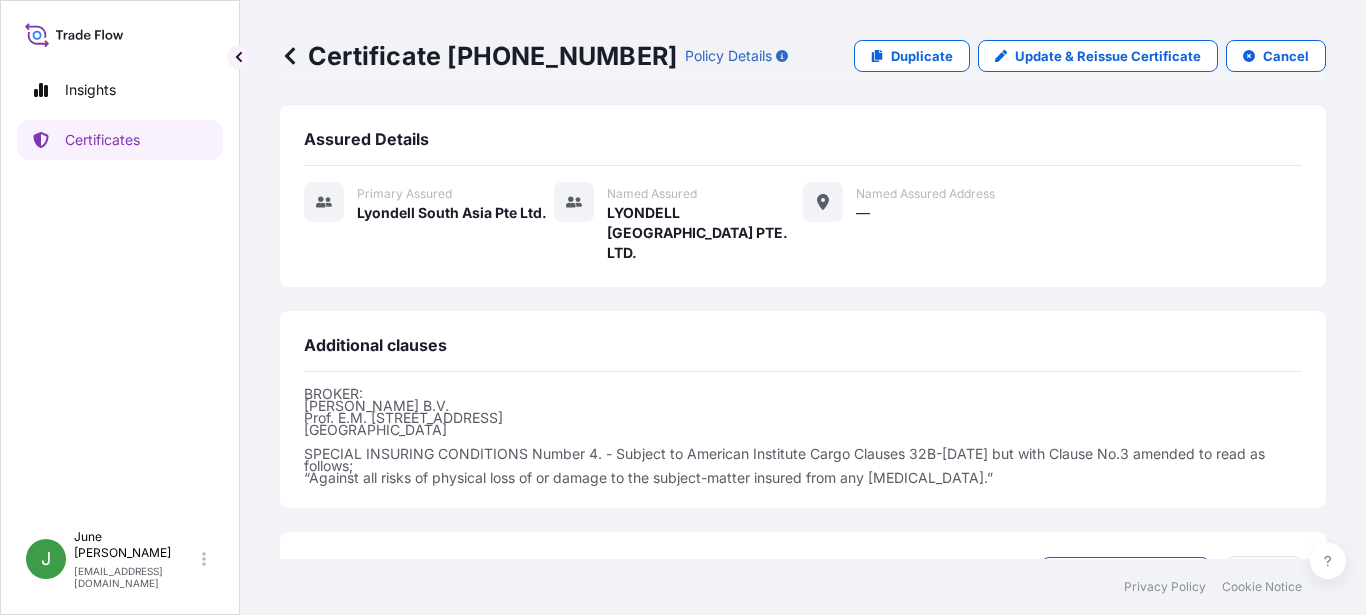 scroll, scrollTop: 990, scrollLeft: 0, axis: vertical 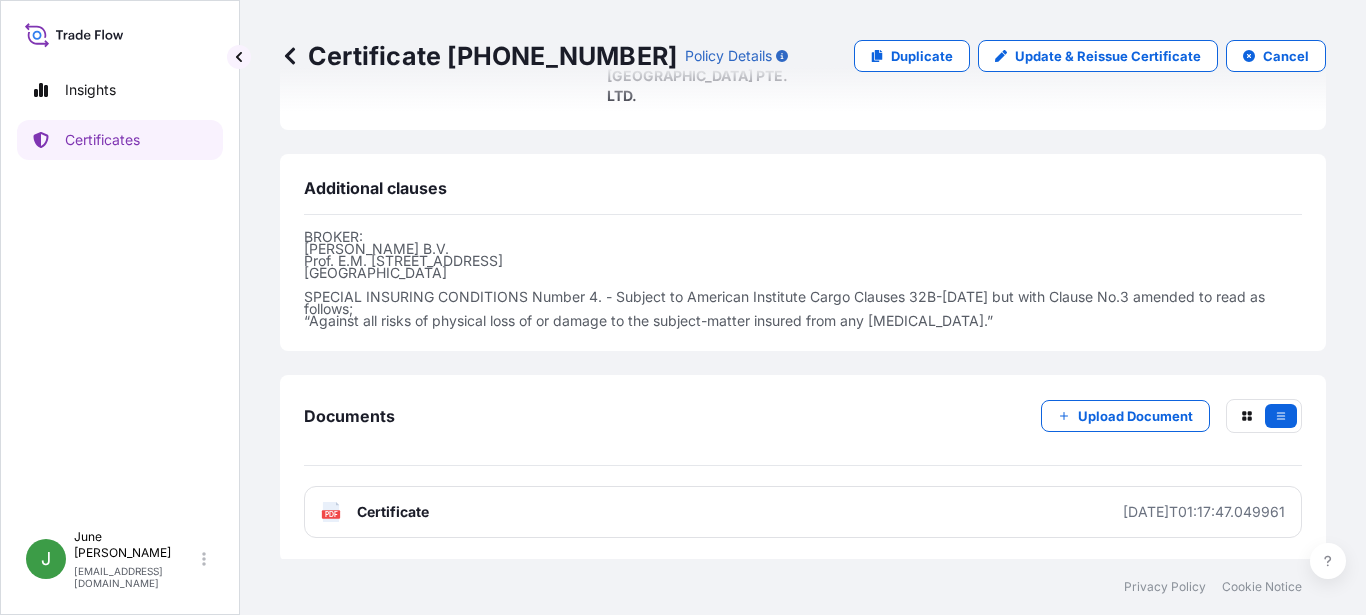 click on "Certificate" at bounding box center [393, 512] 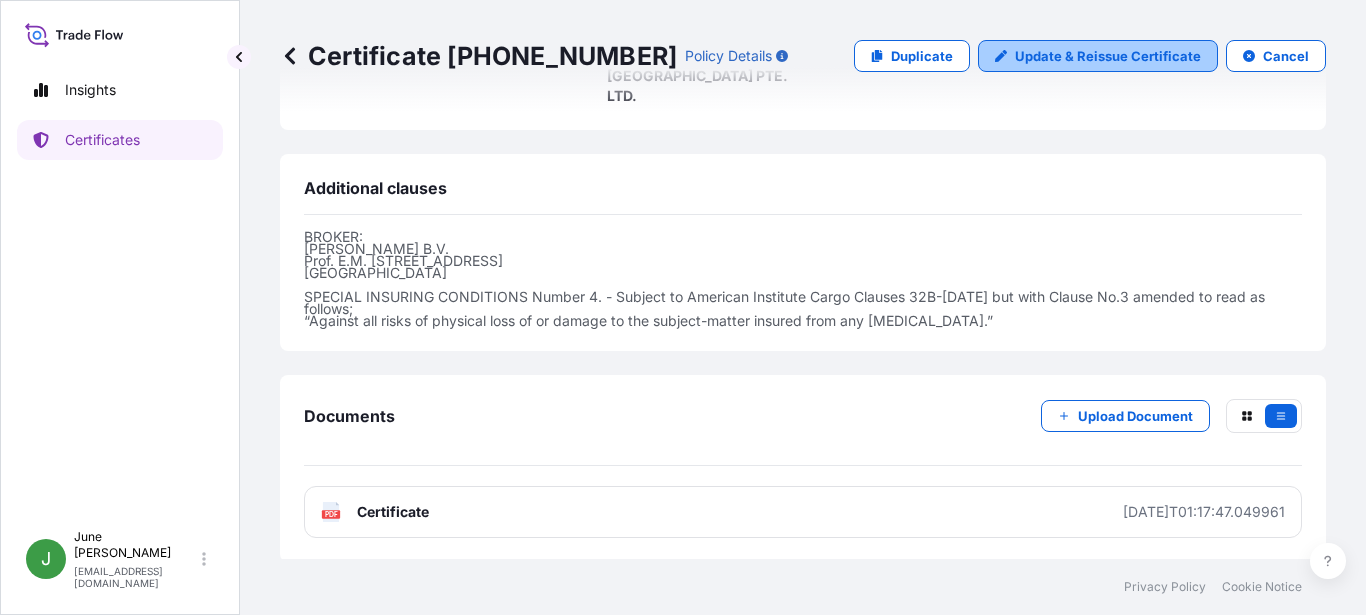 click on "Update & Reissue Certificate" at bounding box center (1108, 56) 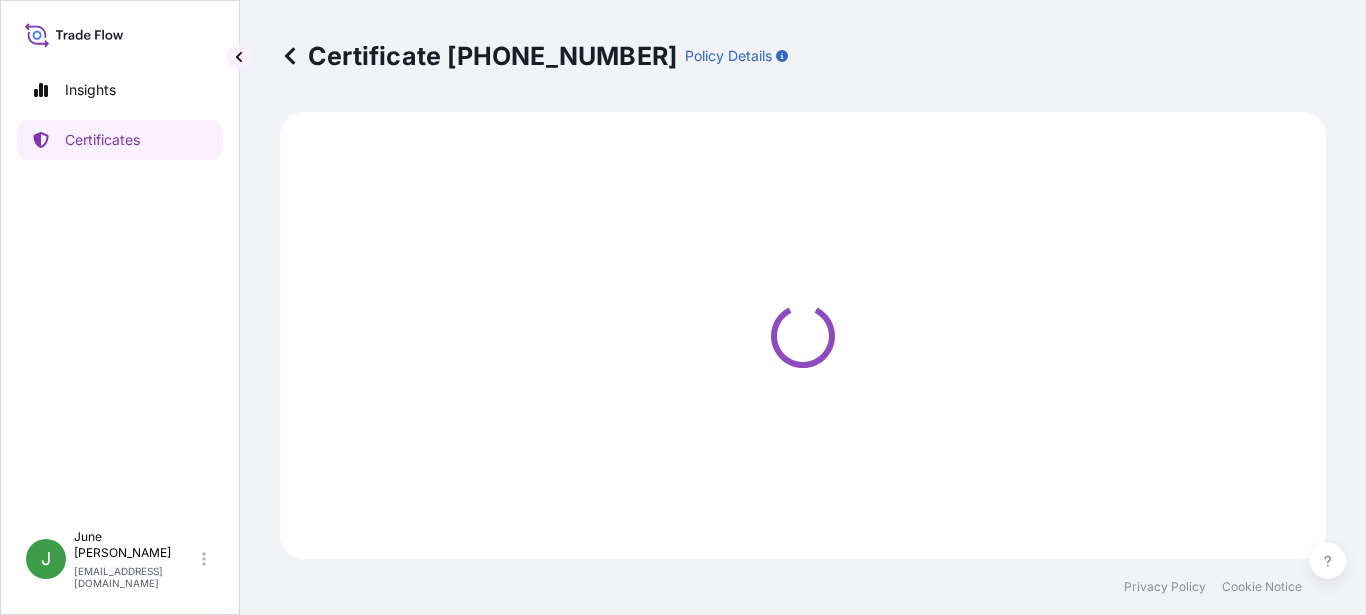 select on "Sea" 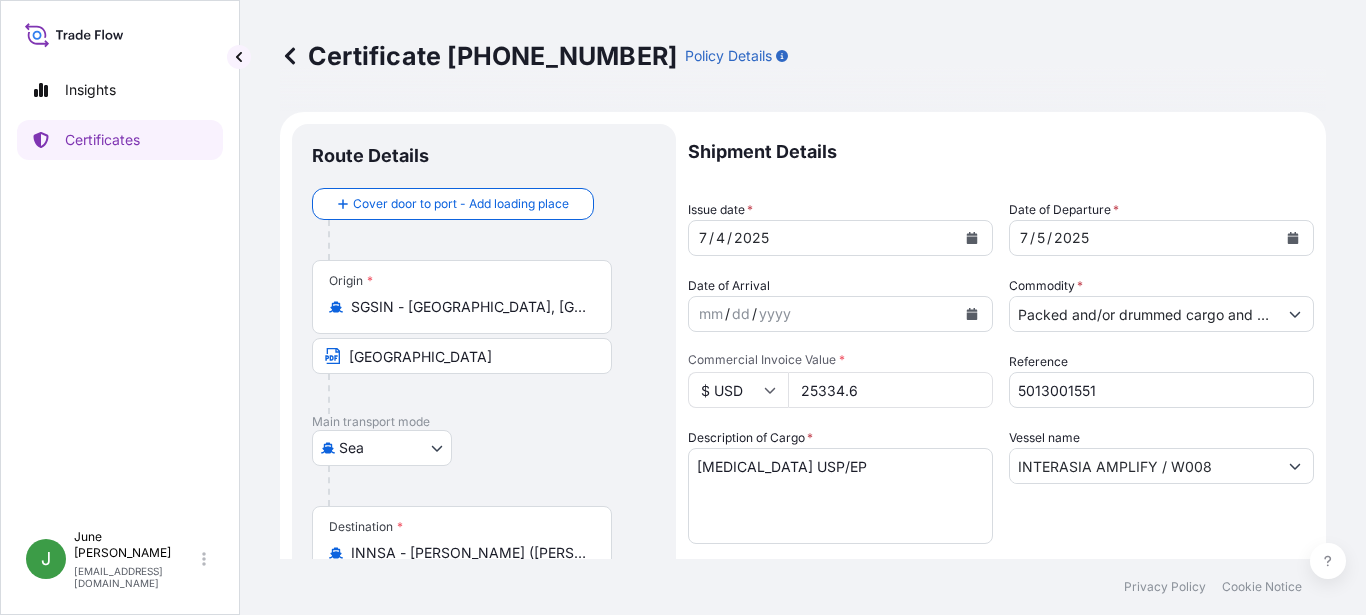 select on "32022" 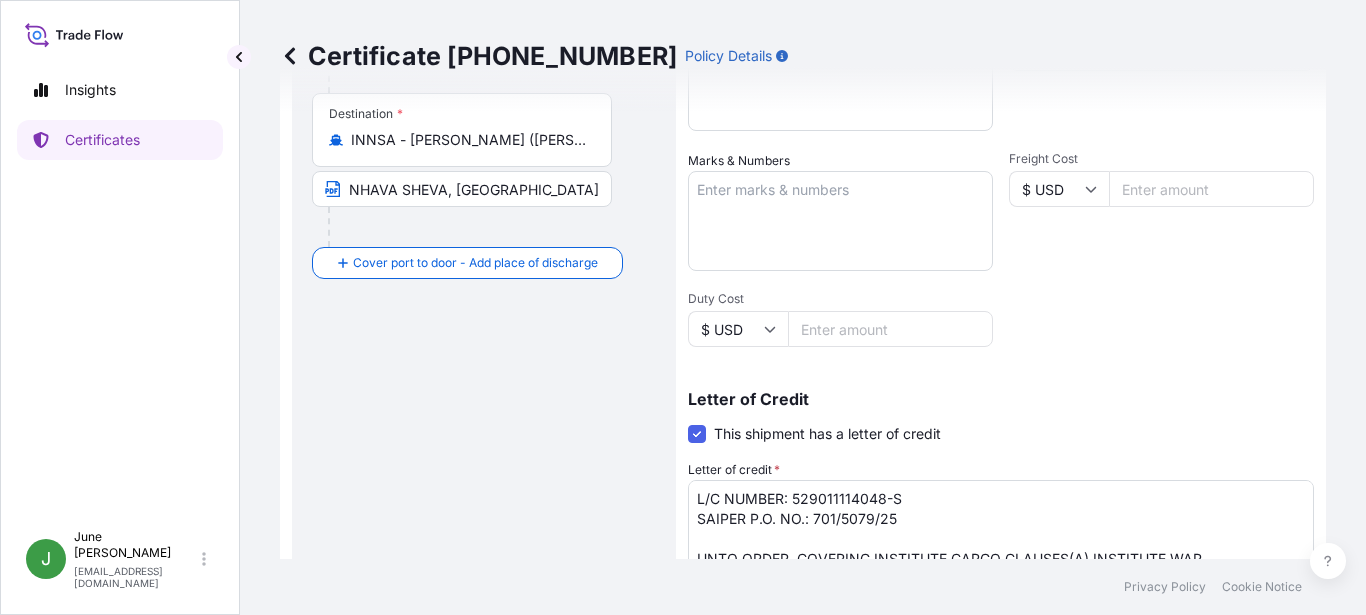 scroll, scrollTop: 726, scrollLeft: 0, axis: vertical 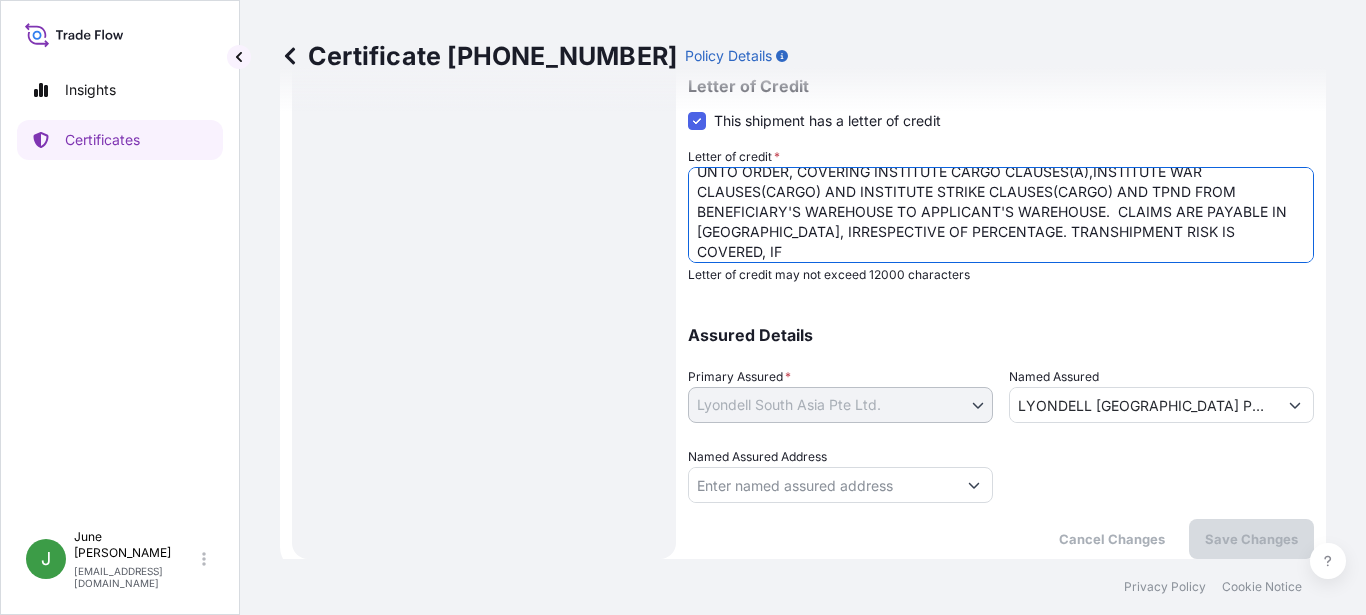 click on "L/C NUMBER: 529011114048-S
SAIPER P.O. NO.: 701/5079/25
UNTO ORDER, COVERING INSTITUTE CARGO CLAUSES(A),INSTITUTE WAR CLAUSES(CARGO) AND INSTITUTE STRIKE CLAUSES(CARGO) AND TPND FROM BENEFICIARY'S WAREHOUSE TO APPLICANT'S WAREHOUSE.  CLAIMS ARE PAYABLE IN [GEOGRAPHIC_DATA], IRRESPECTIVE OF PERCENTAGE. TRANSHIPMENT RISK IS COVERED, IF
GOODS ARE TRANSHIPPED.
THE NAME AND ADDRESS OF THE SETTLING AGENT IN [GEOGRAPHIC_DATA] (EXPLICITLY MARKED AS SUCH) :
[PERSON_NAME] Surveyors and Adjusters Pvt Ltd
[STREET_ADDRESS][PERSON_NAME]" at bounding box center [1001, 215] 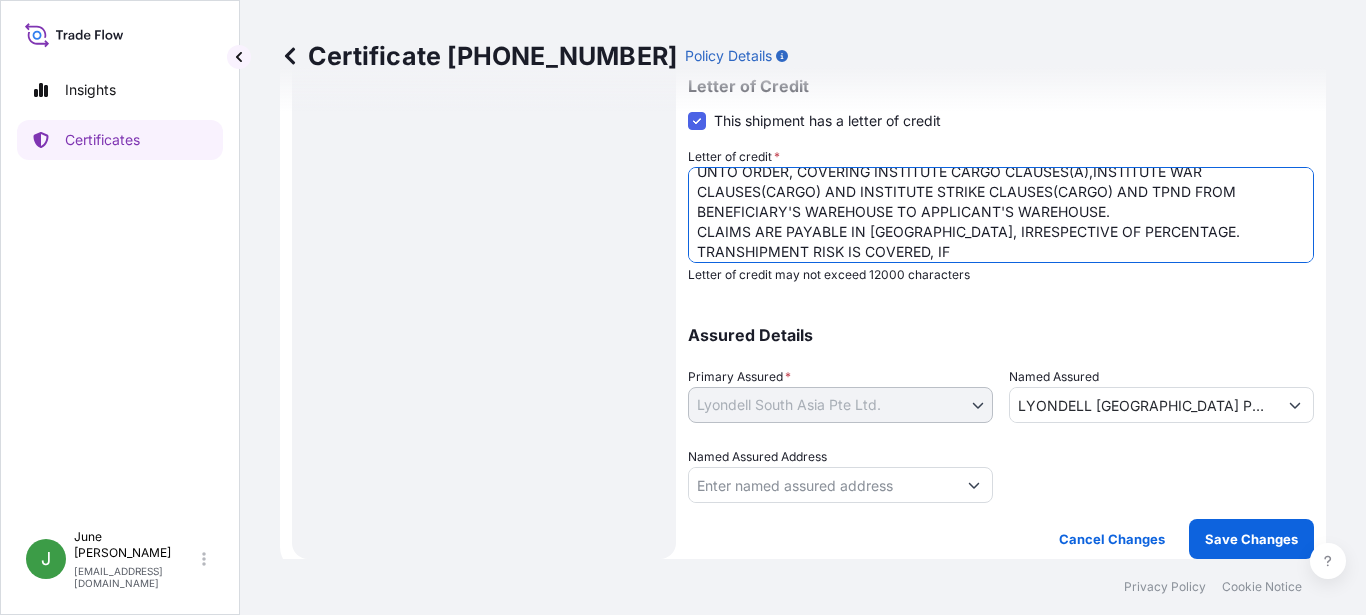 scroll, scrollTop: 28, scrollLeft: 0, axis: vertical 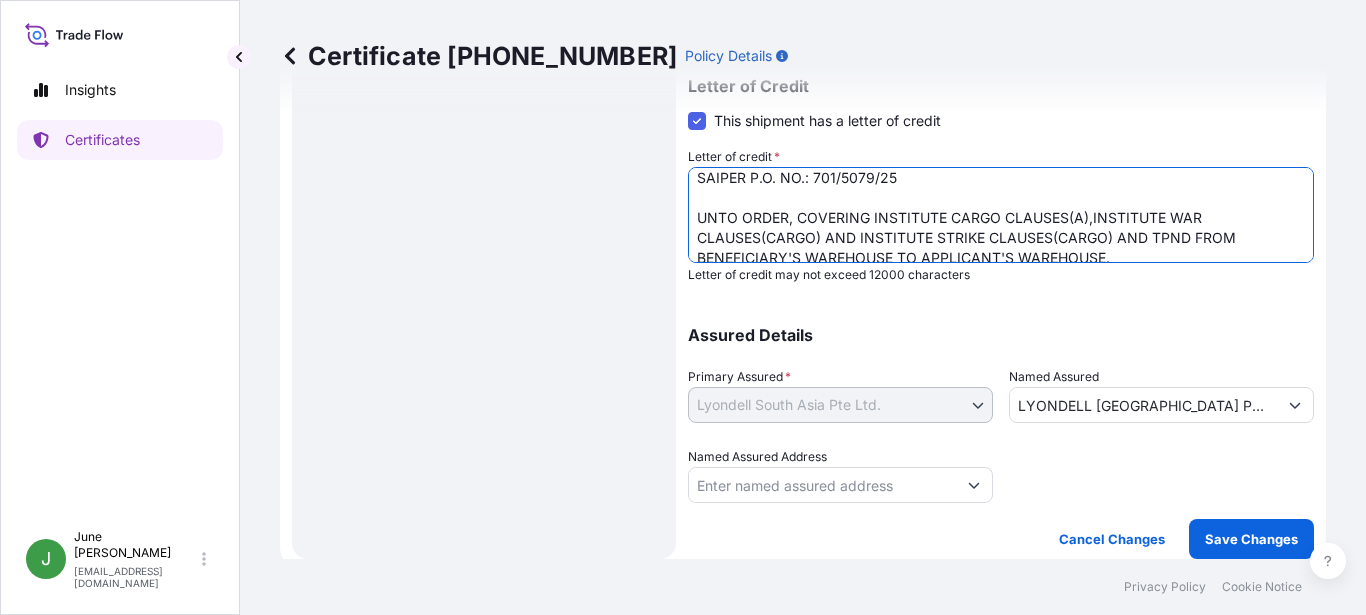 click on "L/C NUMBER: 529011114048-S
SAIPER P.O. NO.: 701/5079/25
UNTO ORDER, COVERING INSTITUTE CARGO CLAUSES(A),INSTITUTE WAR CLAUSES(CARGO) AND INSTITUTE STRIKE CLAUSES(CARGO) AND TPND FROM BENEFICIARY'S WAREHOUSE TO APPLICANT'S WAREHOUSE.  CLAIMS ARE PAYABLE IN [GEOGRAPHIC_DATA], IRRESPECTIVE OF PERCENTAGE. TRANSHIPMENT RISK IS COVERED, IF
GOODS ARE TRANSHIPPED.
THE NAME AND ADDRESS OF THE SETTLING AGENT IN [GEOGRAPHIC_DATA] (EXPLICITLY MARKED AS SUCH) :
[PERSON_NAME] Surveyors and Adjusters Pvt Ltd
[STREET_ADDRESS][PERSON_NAME]" at bounding box center (1001, 215) 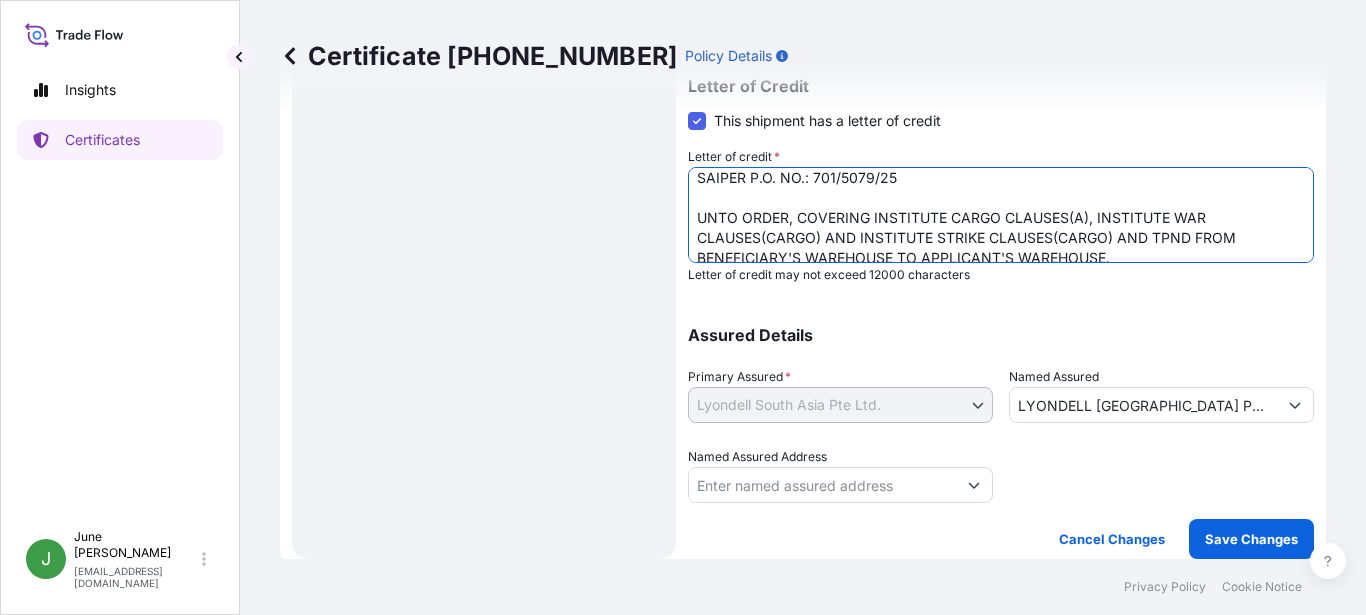 click on "L/C NUMBER: 529011114048-S
SAIPER P.O. NO.: 701/5079/25
UNTO ORDER, COVERING INSTITUTE CARGO CLAUSES(A),INSTITUTE WAR CLAUSES(CARGO) AND INSTITUTE STRIKE CLAUSES(CARGO) AND TPND FROM BENEFICIARY'S WAREHOUSE TO APPLICANT'S WAREHOUSE.  CLAIMS ARE PAYABLE IN [GEOGRAPHIC_DATA], IRRESPECTIVE OF PERCENTAGE. TRANSHIPMENT RISK IS COVERED, IF
GOODS ARE TRANSHIPPED.
THE NAME AND ADDRESS OF THE SETTLING AGENT IN [GEOGRAPHIC_DATA] (EXPLICITLY MARKED AS SUCH) :
[PERSON_NAME] Surveyors and Adjusters Pvt Ltd
[STREET_ADDRESS][PERSON_NAME]" at bounding box center (1001, 215) 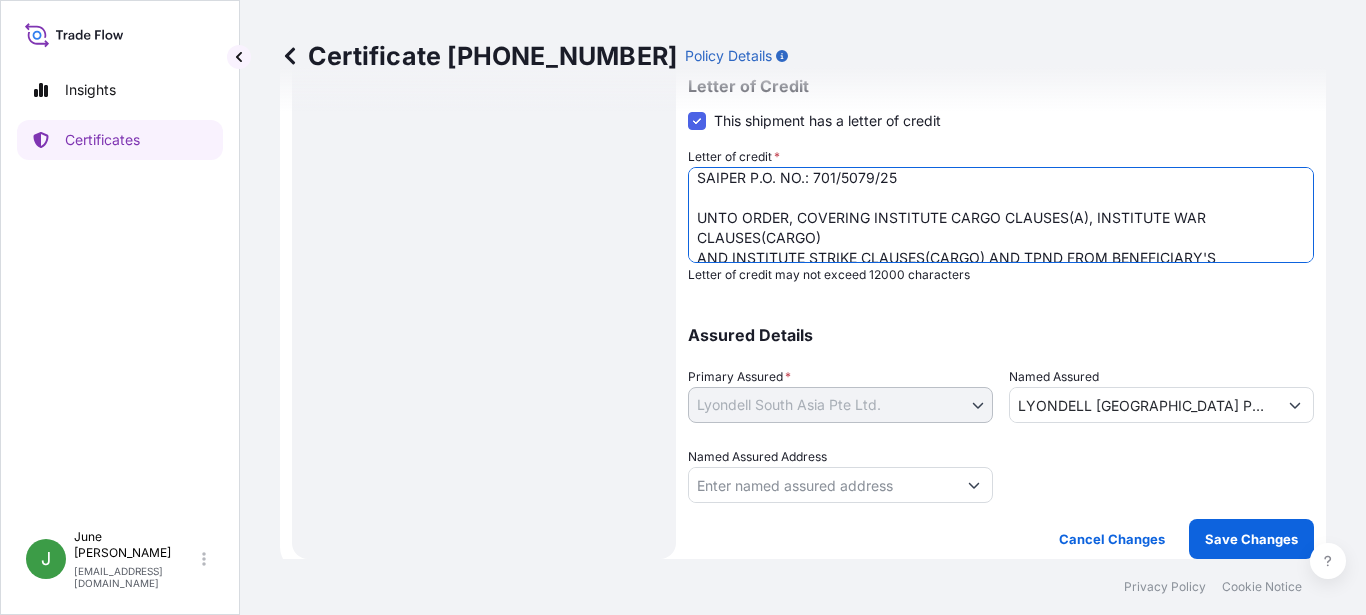 scroll, scrollTop: 33, scrollLeft: 0, axis: vertical 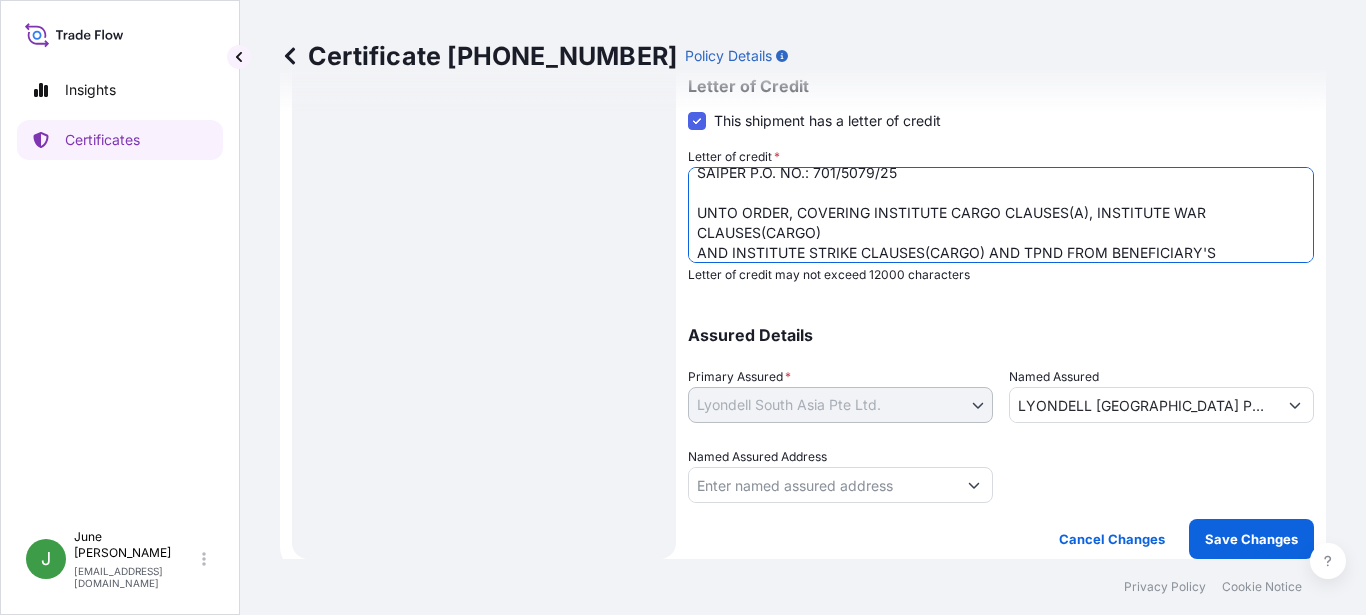 click on "L/C NUMBER: 529011114048-S
SAIPER P.O. NO.: 701/5079/25
UNTO ORDER, COVERING INSTITUTE CARGO CLAUSES(A),INSTITUTE WAR CLAUSES(CARGO) AND INSTITUTE STRIKE CLAUSES(CARGO) AND TPND FROM BENEFICIARY'S WAREHOUSE TO APPLICANT'S WAREHOUSE.  CLAIMS ARE PAYABLE IN [GEOGRAPHIC_DATA], IRRESPECTIVE OF PERCENTAGE. TRANSHIPMENT RISK IS COVERED, IF
GOODS ARE TRANSHIPPED.
THE NAME AND ADDRESS OF THE SETTLING AGENT IN [GEOGRAPHIC_DATA] (EXPLICITLY MARKED AS SUCH) :
[PERSON_NAME] Surveyors and Adjusters Pvt Ltd
[STREET_ADDRESS][PERSON_NAME]" at bounding box center [1001, 215] 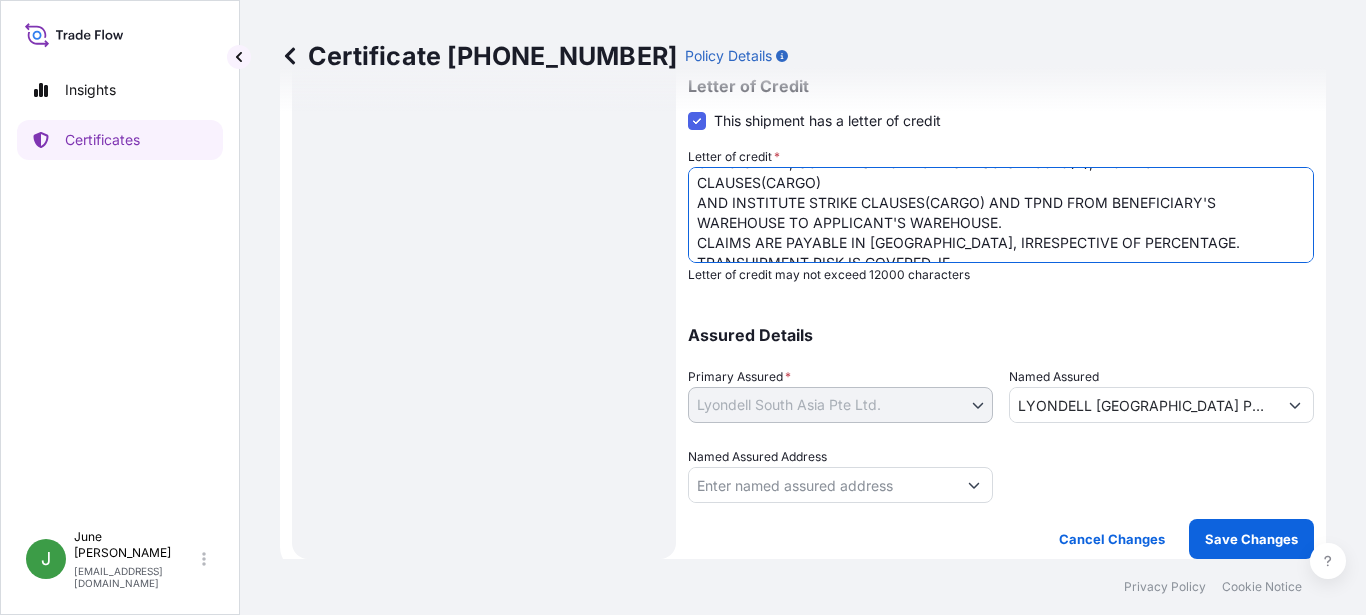 scroll, scrollTop: 72, scrollLeft: 0, axis: vertical 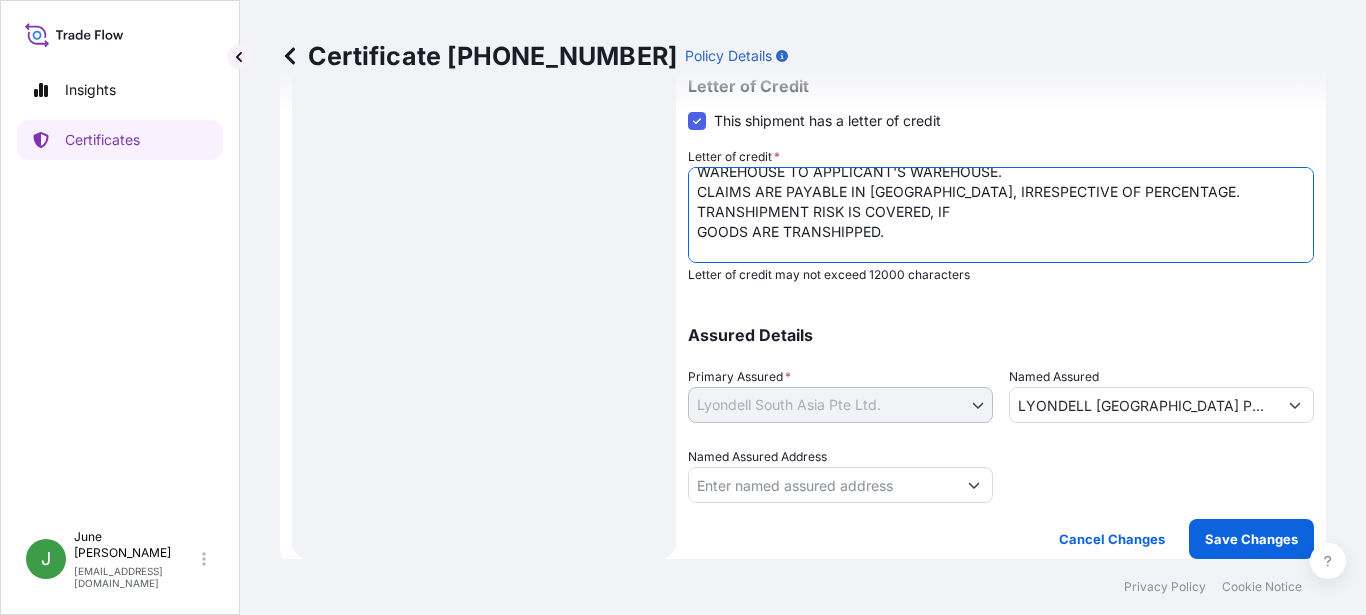 click on "L/C NUMBER: 529011114048-S
SAIPER P.O. NO.: 701/5079/25
UNTO ORDER, COVERING INSTITUTE CARGO CLAUSES(A),INSTITUTE WAR CLAUSES(CARGO) AND INSTITUTE STRIKE CLAUSES(CARGO) AND TPND FROM BENEFICIARY'S WAREHOUSE TO APPLICANT'S WAREHOUSE.  CLAIMS ARE PAYABLE IN [GEOGRAPHIC_DATA], IRRESPECTIVE OF PERCENTAGE. TRANSHIPMENT RISK IS COVERED, IF
GOODS ARE TRANSHIPPED.
THE NAME AND ADDRESS OF THE SETTLING AGENT IN [GEOGRAPHIC_DATA] (EXPLICITLY MARKED AS SUCH) :
[PERSON_NAME] Surveyors and Adjusters Pvt Ltd
[STREET_ADDRESS][PERSON_NAME]" at bounding box center [1001, 215] 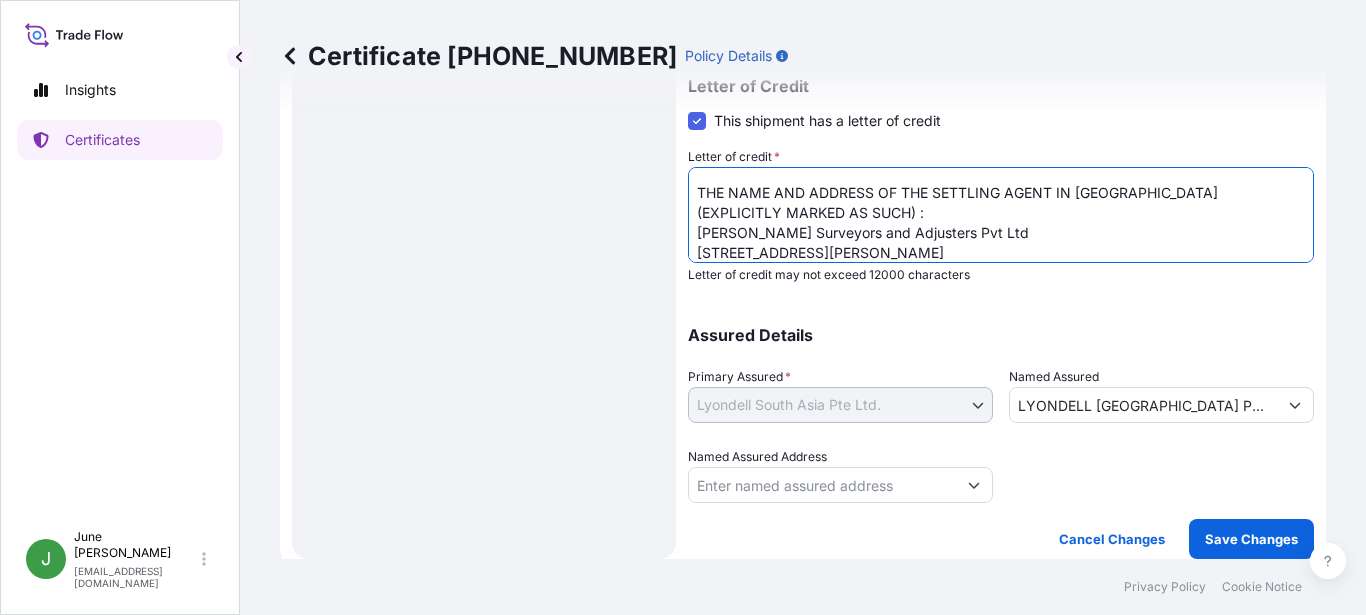 scroll, scrollTop: 202, scrollLeft: 0, axis: vertical 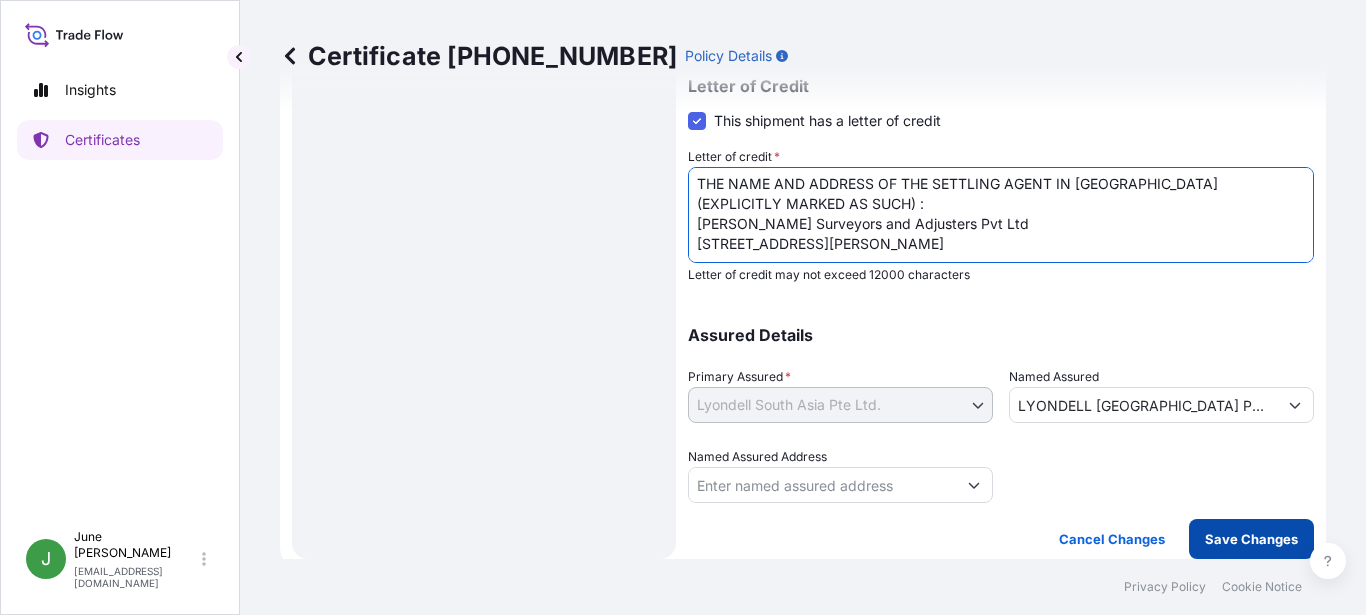 type on "L/C NUMBER: 529011114048-S
SAIPER P.O. NO.: 701/5079/25
UNTO ORDER, COVERING INSTITUTE CARGO CLAUSES(A), INSTITUTE WAR CLAUSES(CARGO)
AND INSTITUTE STRIKE CLAUSES(CARGO) AND TPND FROM BENEFICIARY'S WAREHOUSE TO APPLICANT'S WAREHOUSE.
CLAIMS ARE PAYABLE IN [GEOGRAPHIC_DATA], IRRESPECTIVE OF PERCENTAGE. TRANSHIPMENT RISK IS COVERED, IF GOODS ARE TRANSHIPPED.
THE NAME AND ADDRESS OF THE SETTLING AGENT IN [GEOGRAPHIC_DATA] (EXPLICITLY MARKED AS SUCH) :
[PERSON_NAME] Surveyors and Adjusters Pvt Ltd
[STREET_ADDRESS][PERSON_NAME]" 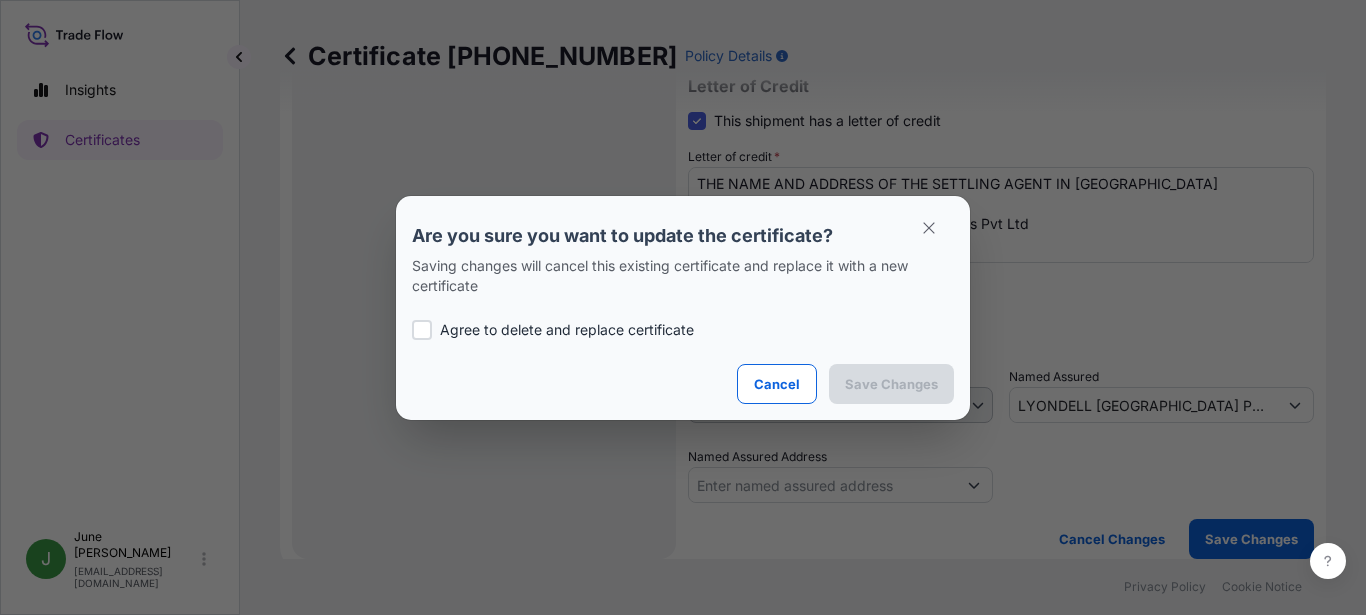 click on "Agree to delete and replace certificate" at bounding box center (567, 330) 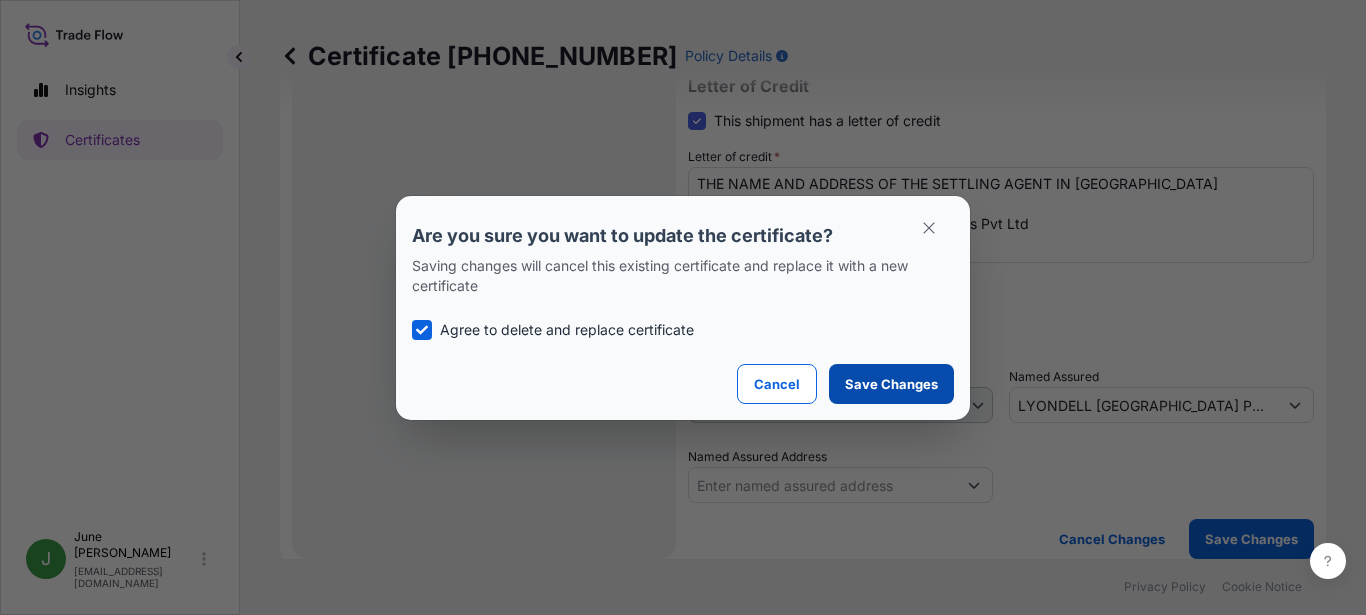 click on "Save Changes" at bounding box center (891, 384) 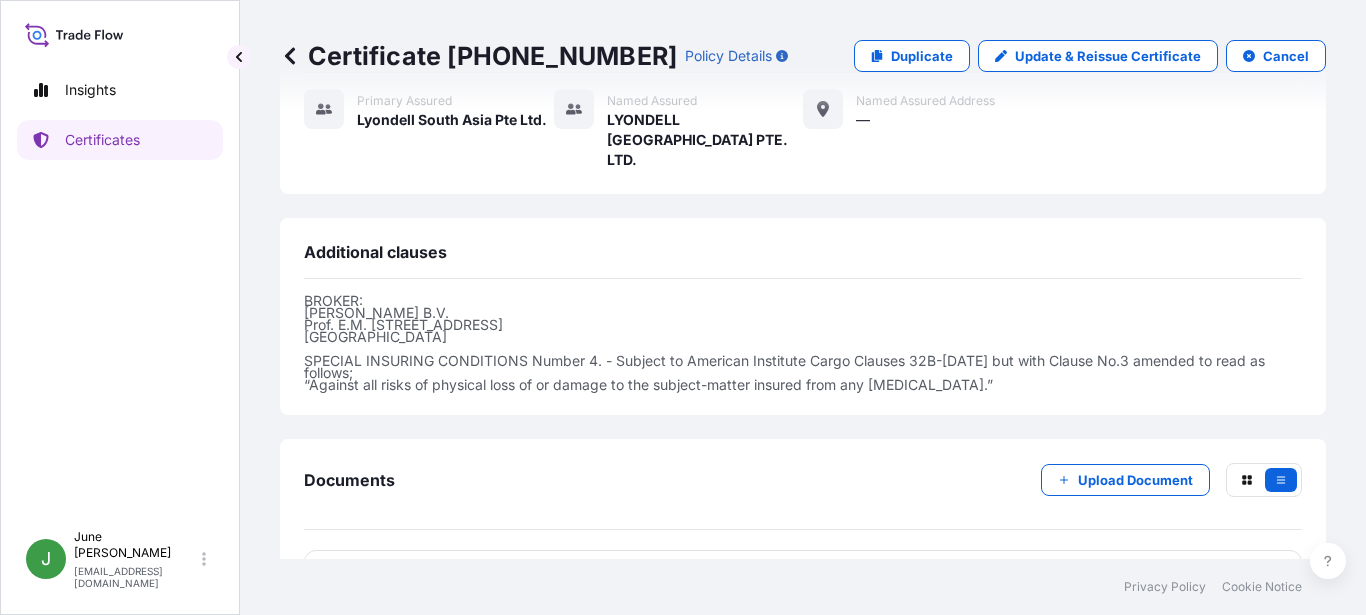 scroll, scrollTop: 990, scrollLeft: 0, axis: vertical 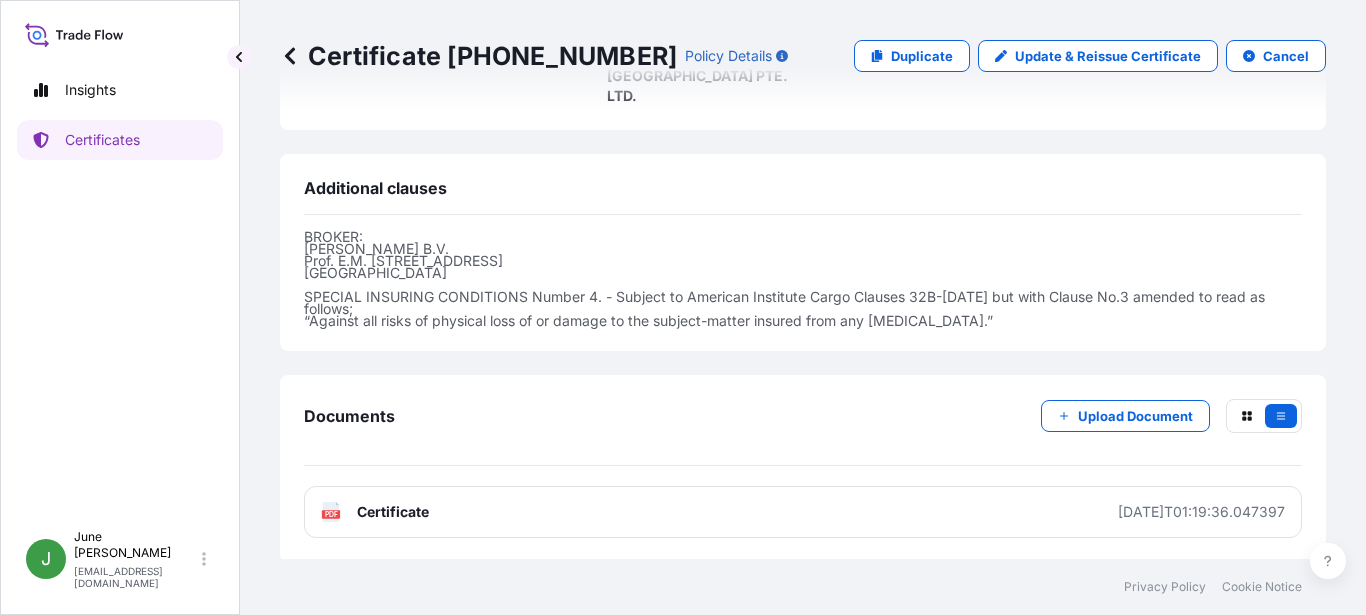 click on "Certificate" at bounding box center [393, 512] 